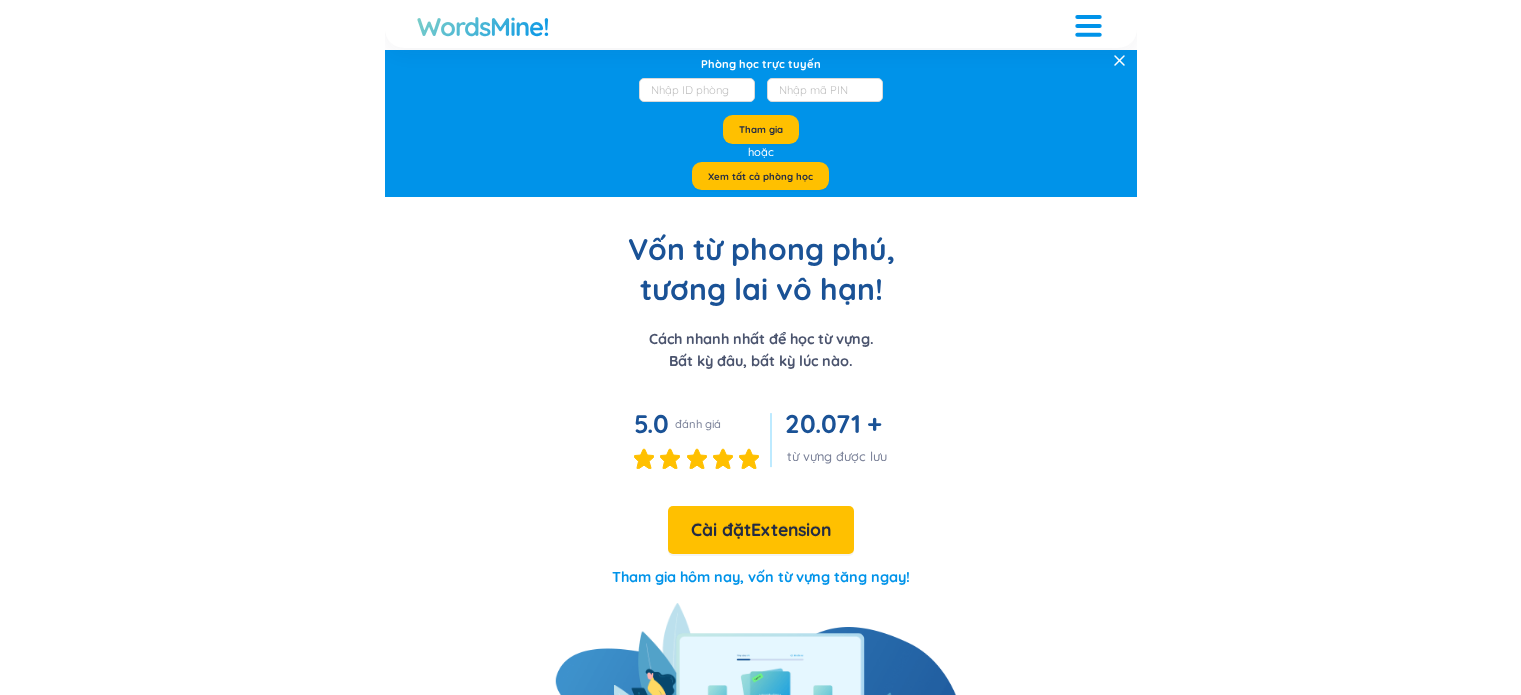 scroll, scrollTop: 0, scrollLeft: 0, axis: both 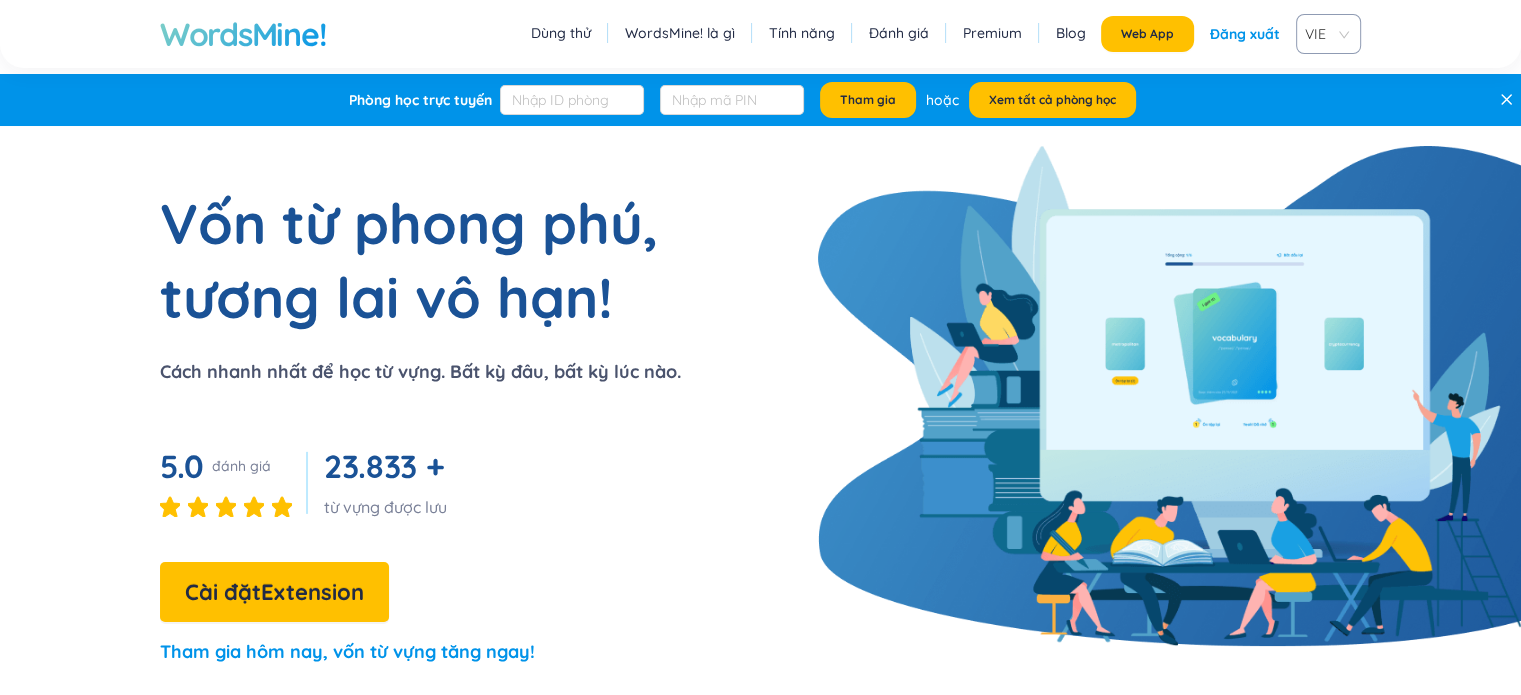 click on "Đăng xuất" at bounding box center (1245, 34) 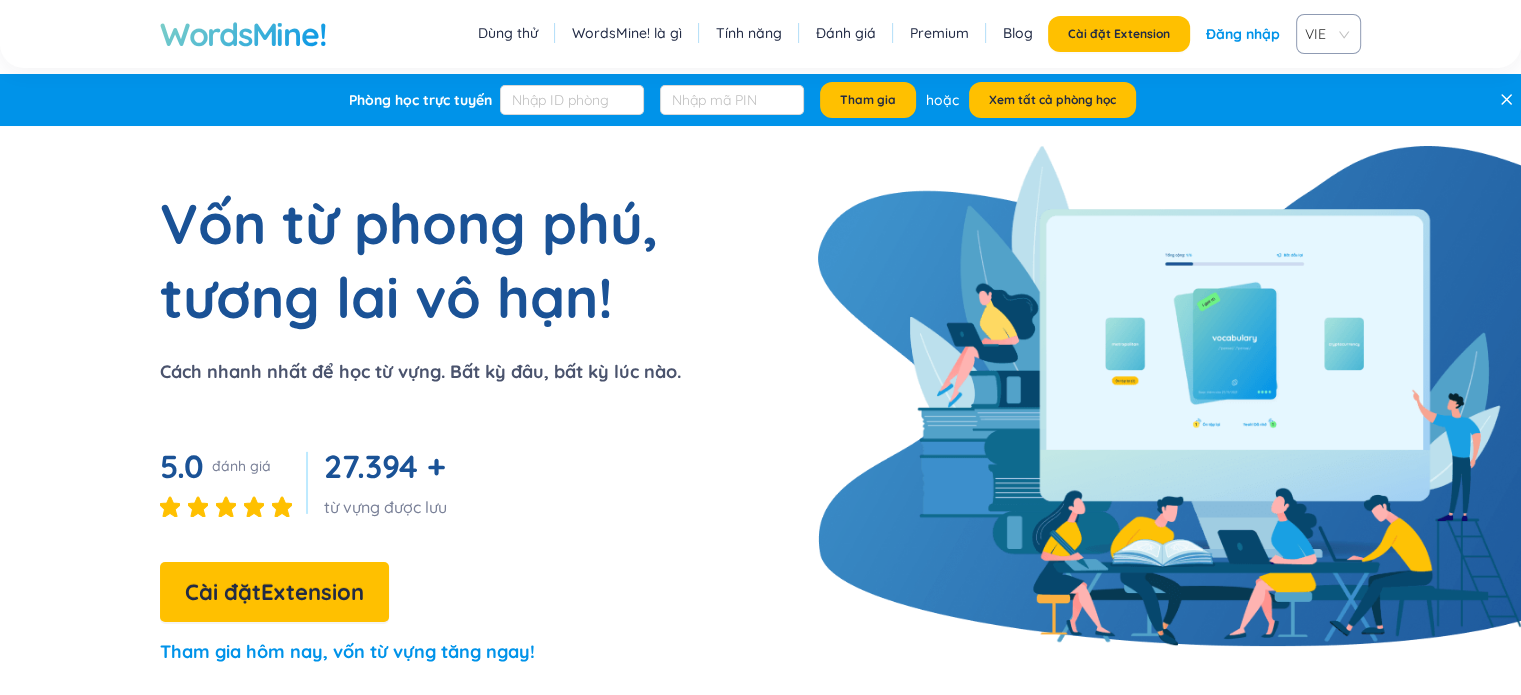 click on "Đăng nhập" at bounding box center (1243, 34) 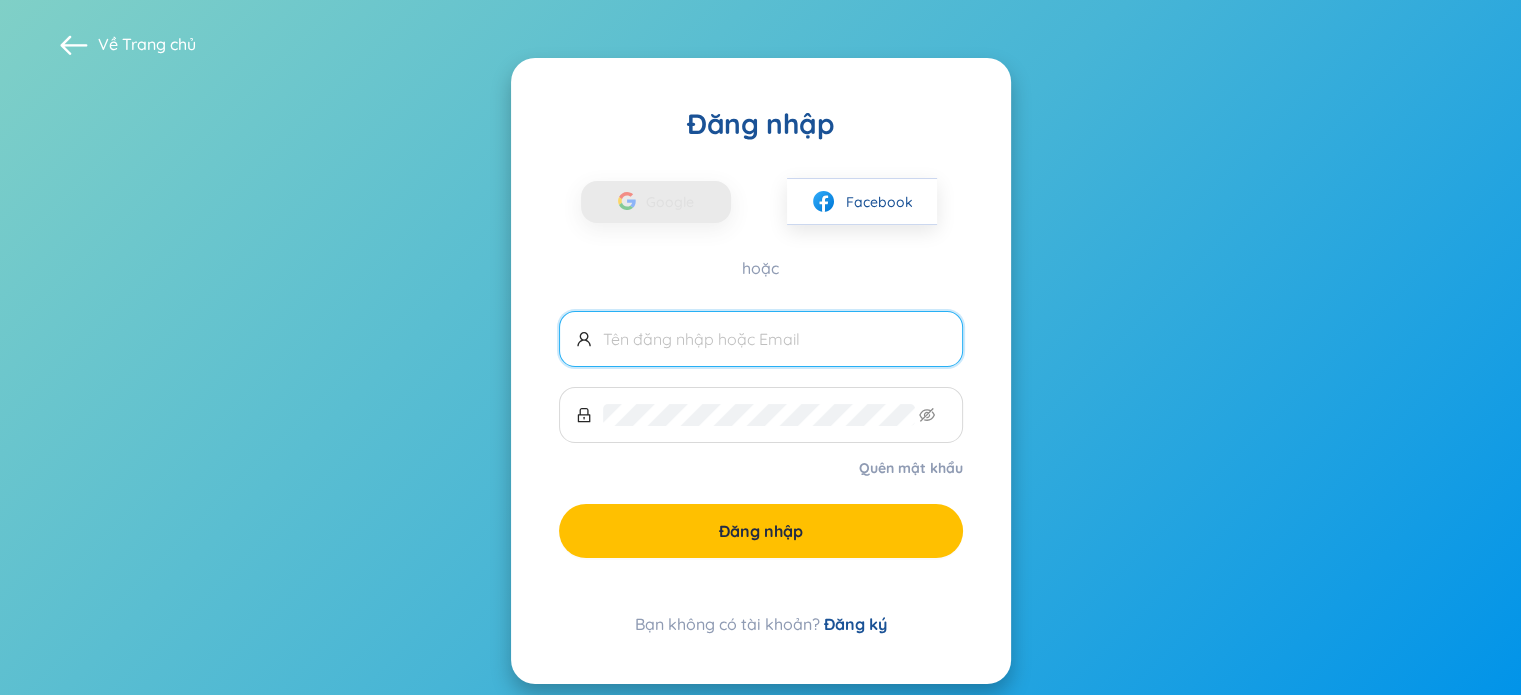 type on "htloan2004@gmail.com" 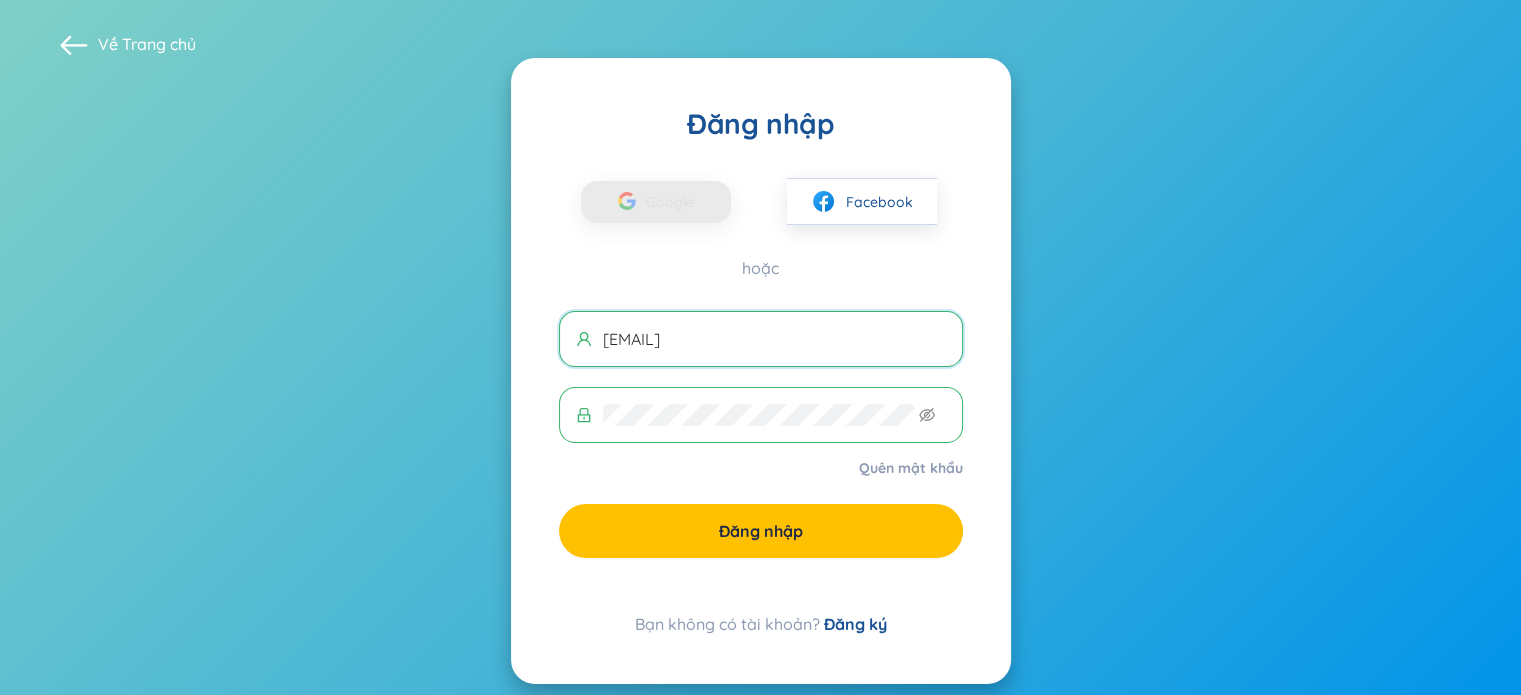 click on "Đăng nhập" at bounding box center (761, 531) 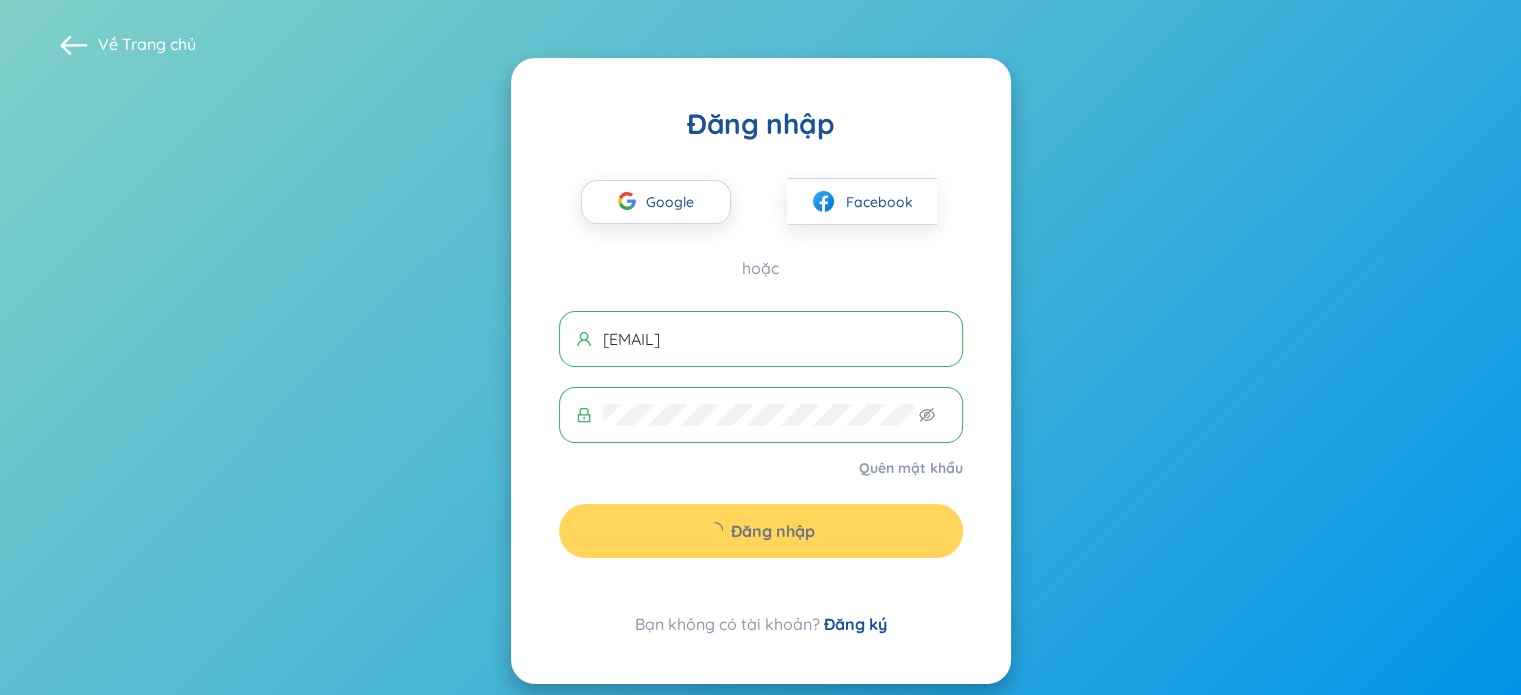 type 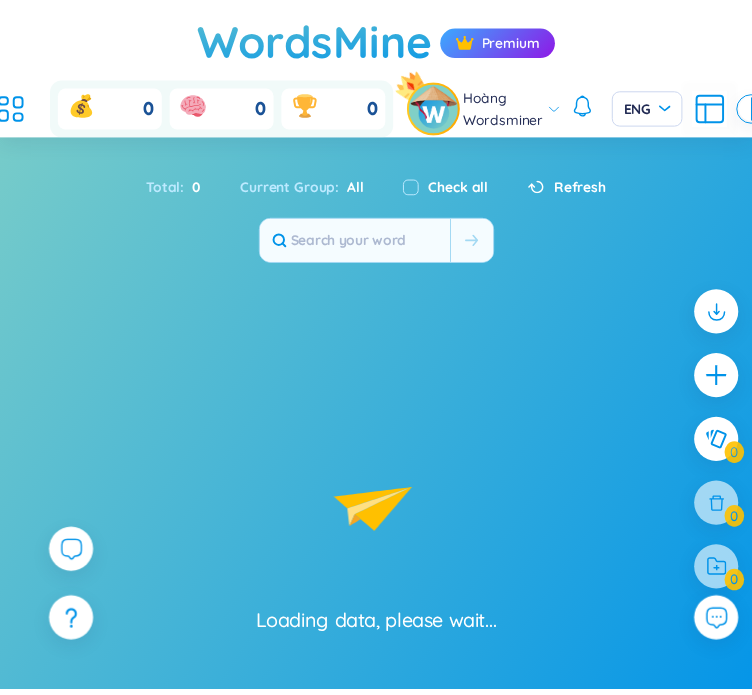 scroll, scrollTop: 0, scrollLeft: 0, axis: both 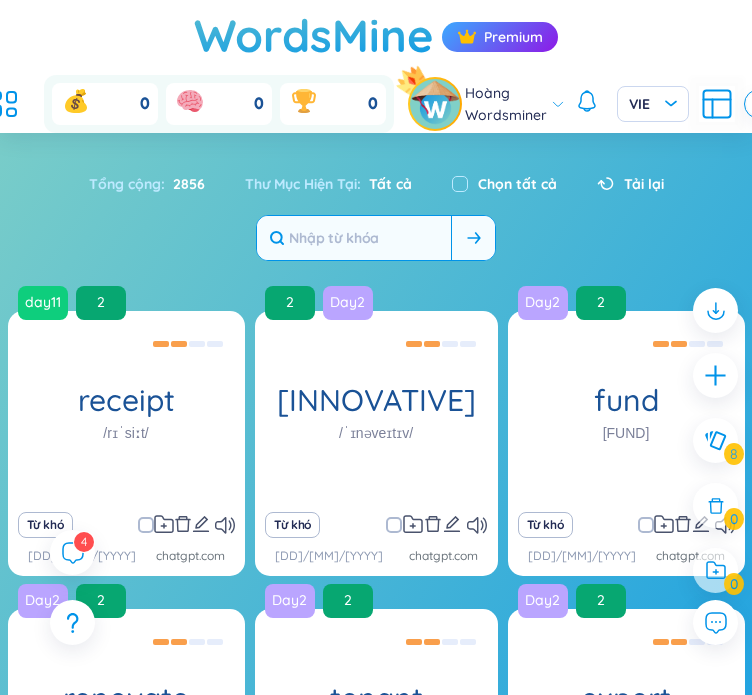 click at bounding box center [354, 238] 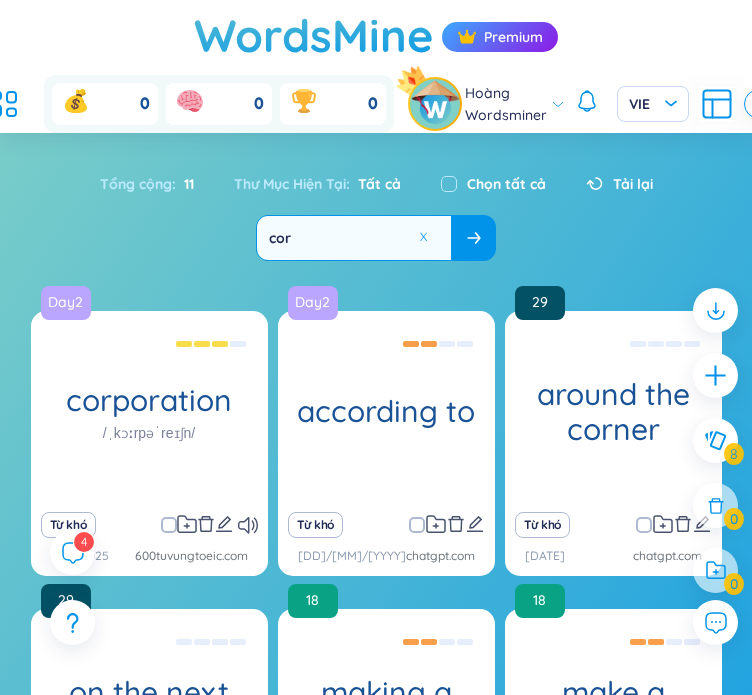 type on "cor" 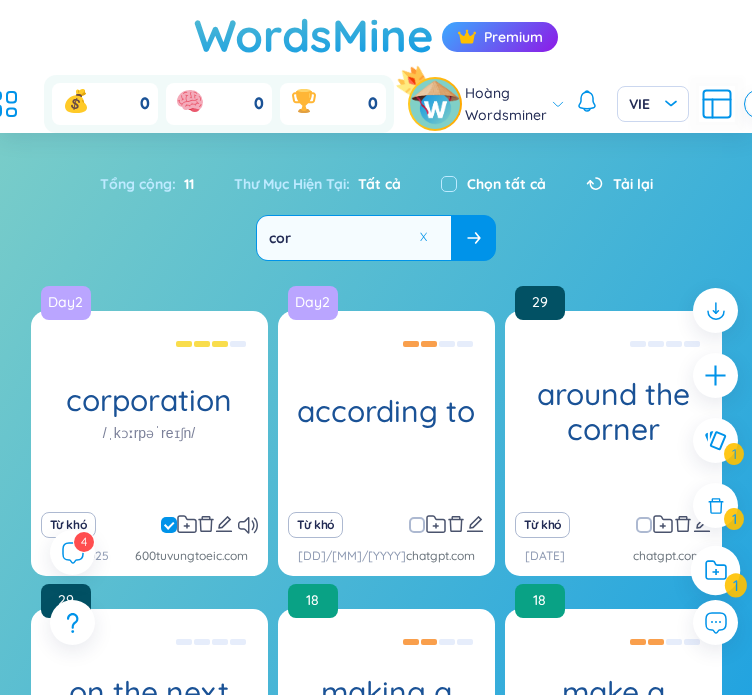click 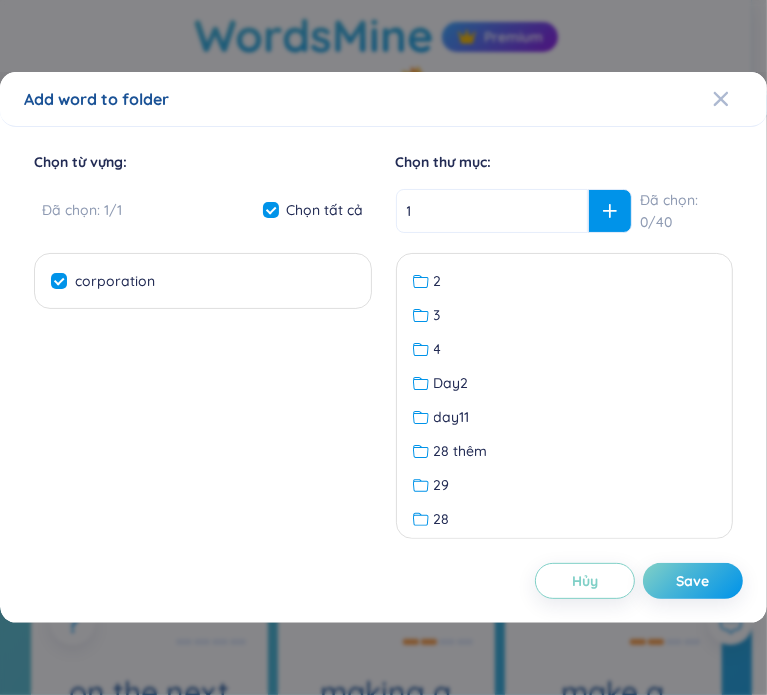 type on "1" 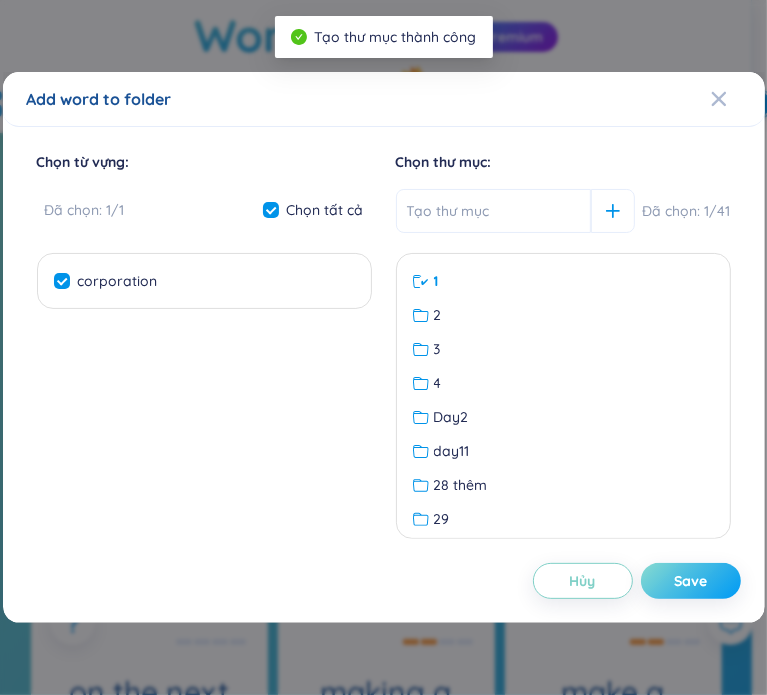 click on "Save" at bounding box center [691, 581] 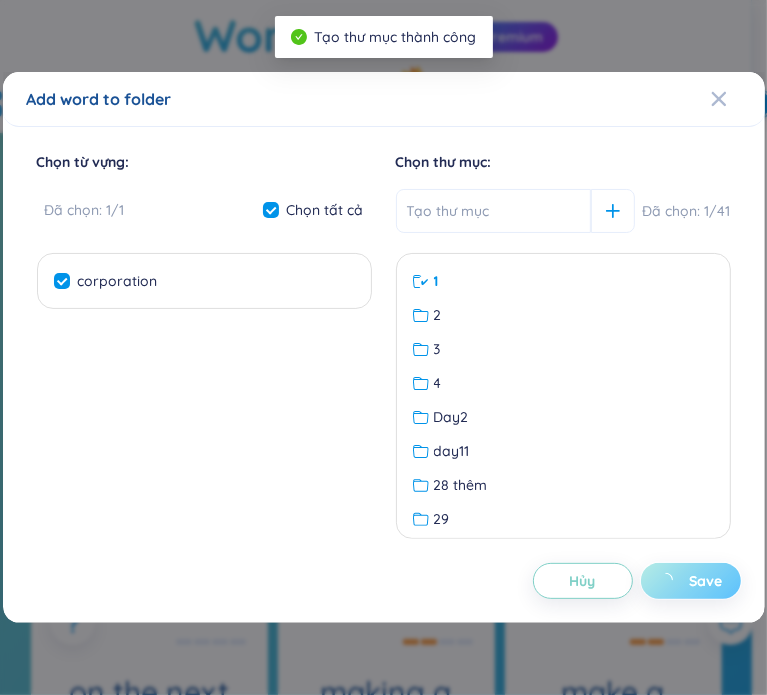 checkbox on "false" 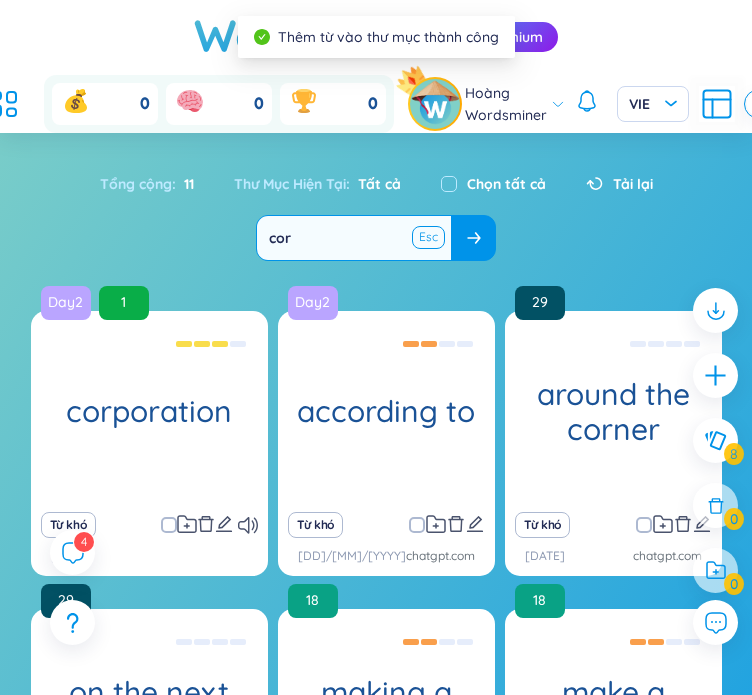 click at bounding box center [428, 237] 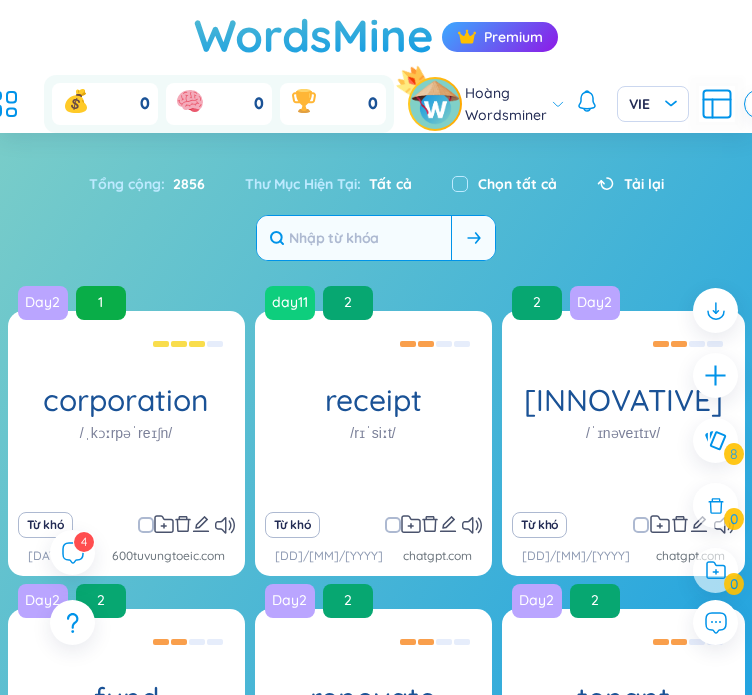 click at bounding box center (354, 238) 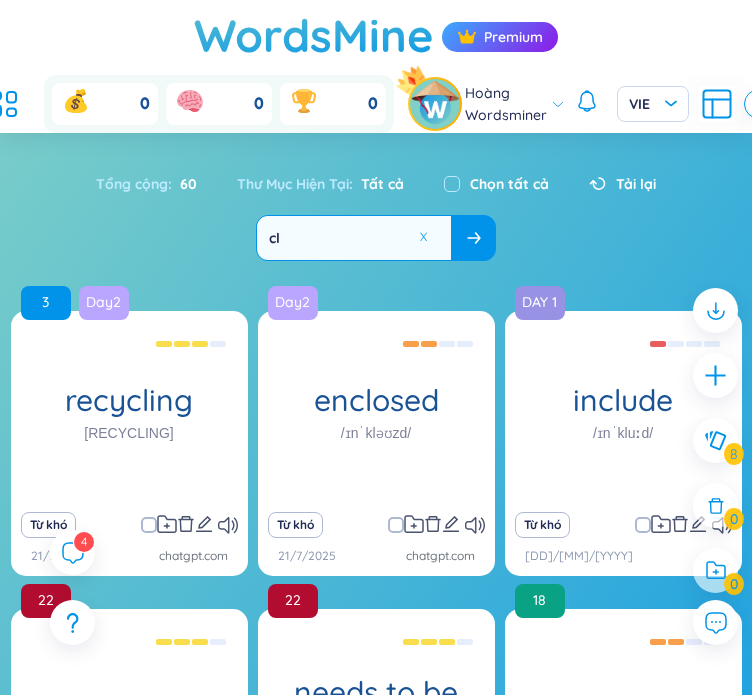 type on "c" 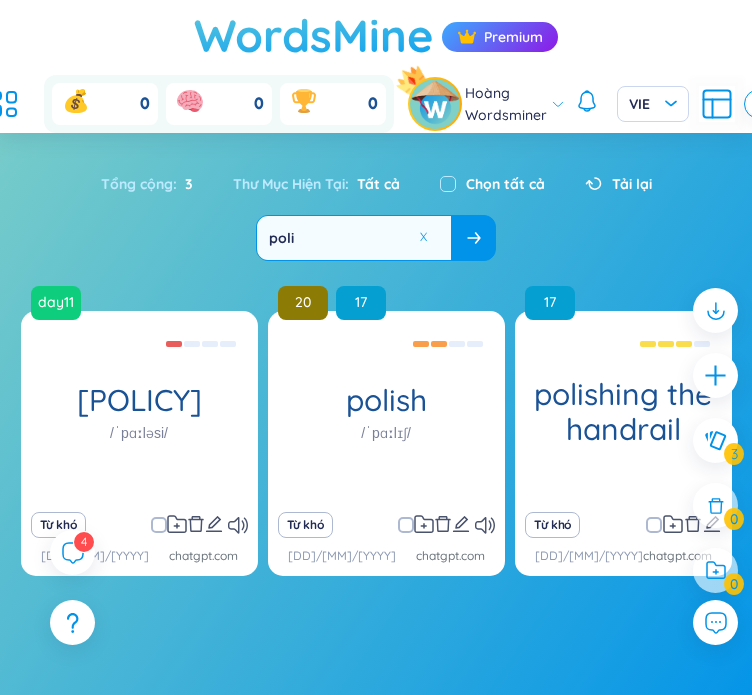 type on "poli" 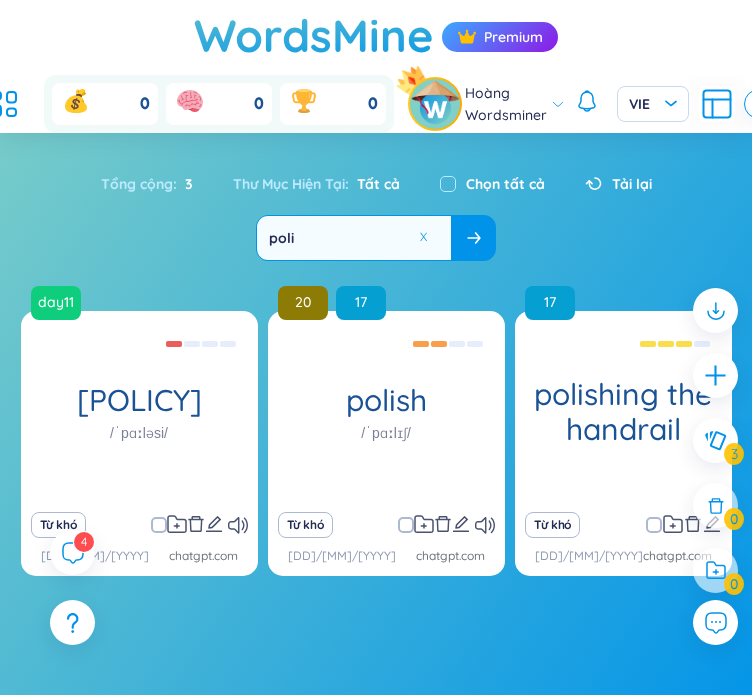click at bounding box center [159, 525] 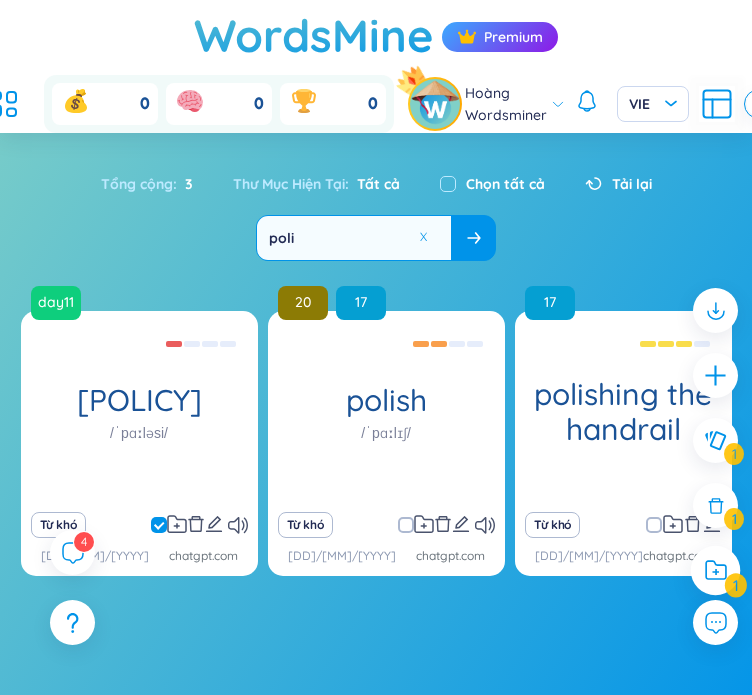 click 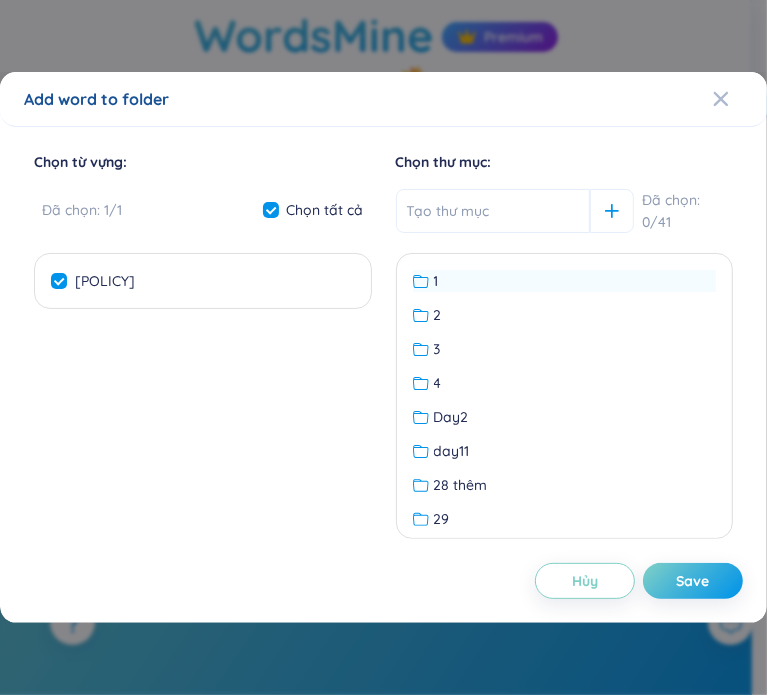 click on "1" at bounding box center [565, 281] 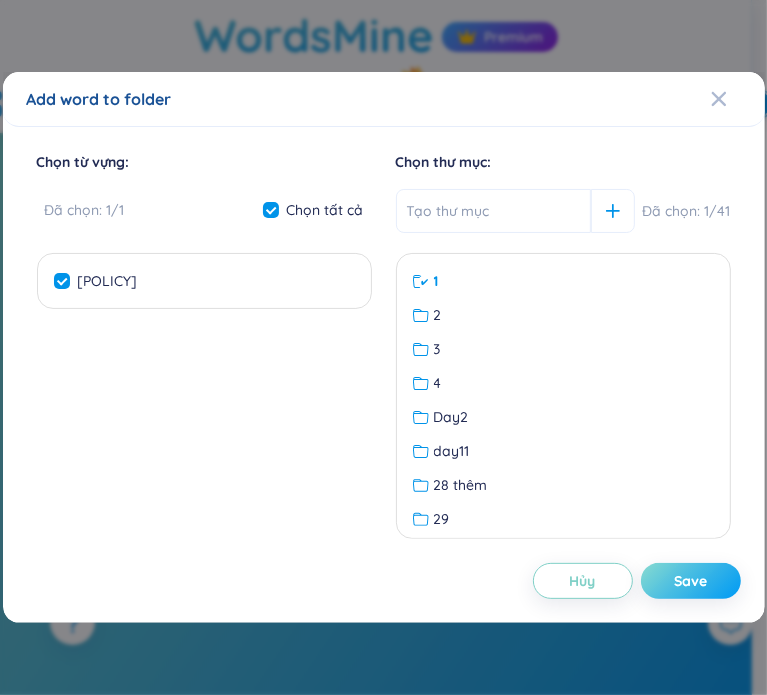 click on "Save" at bounding box center (691, 581) 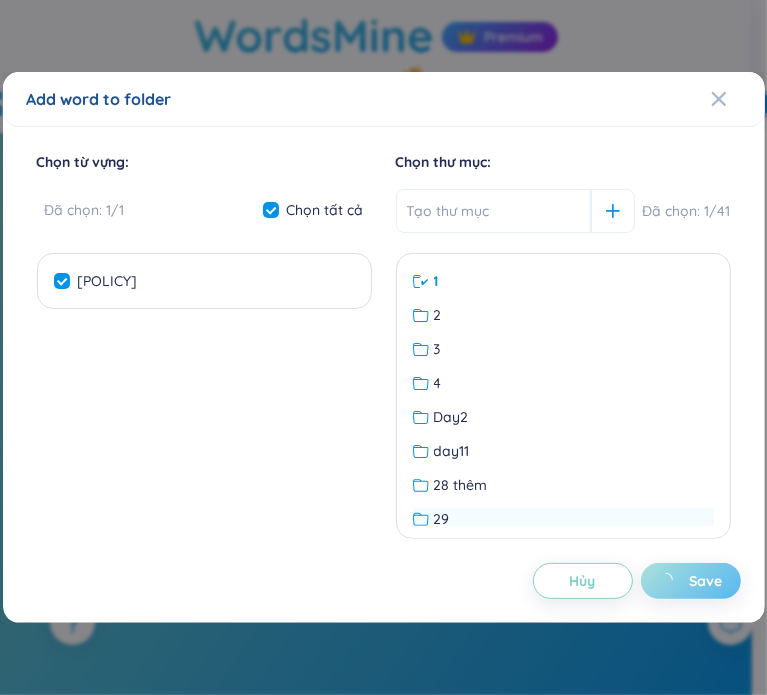 checkbox on "false" 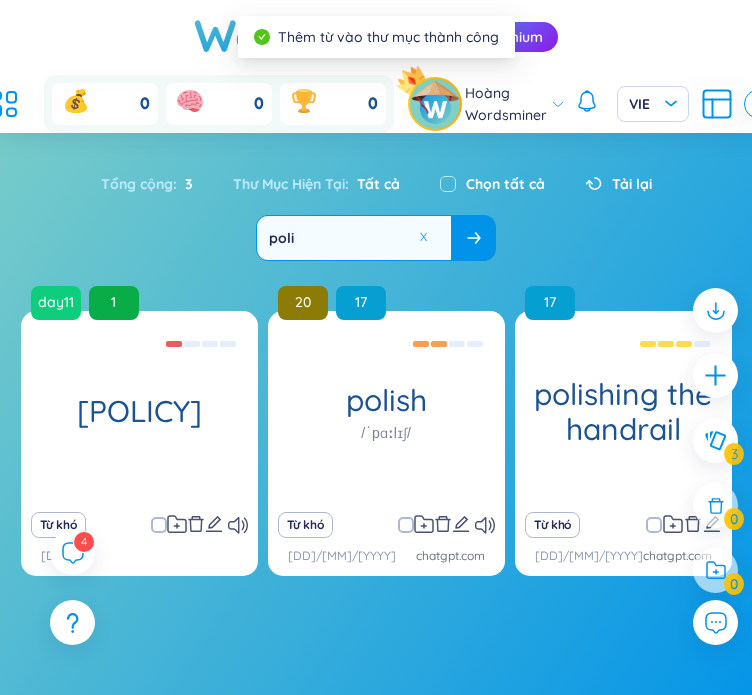 click at bounding box center [423, 237] 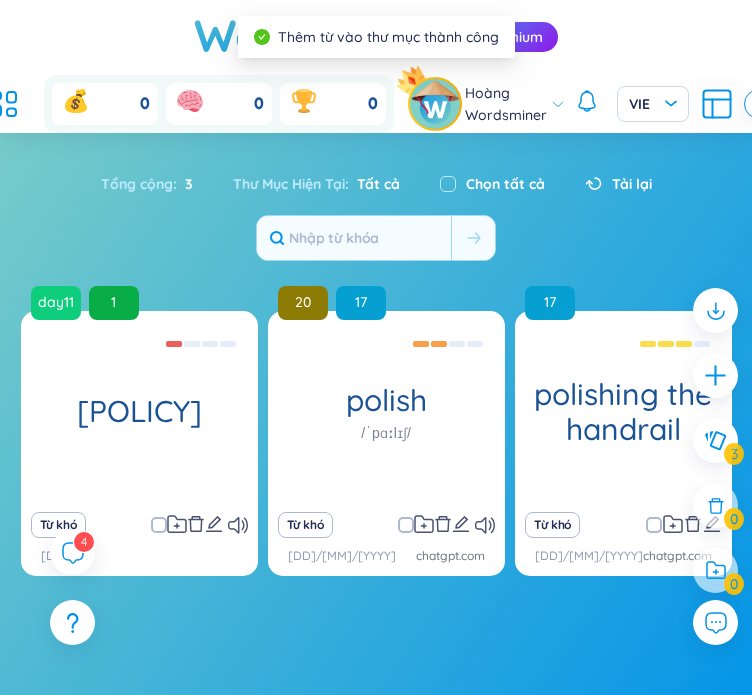 click at bounding box center [354, 238] 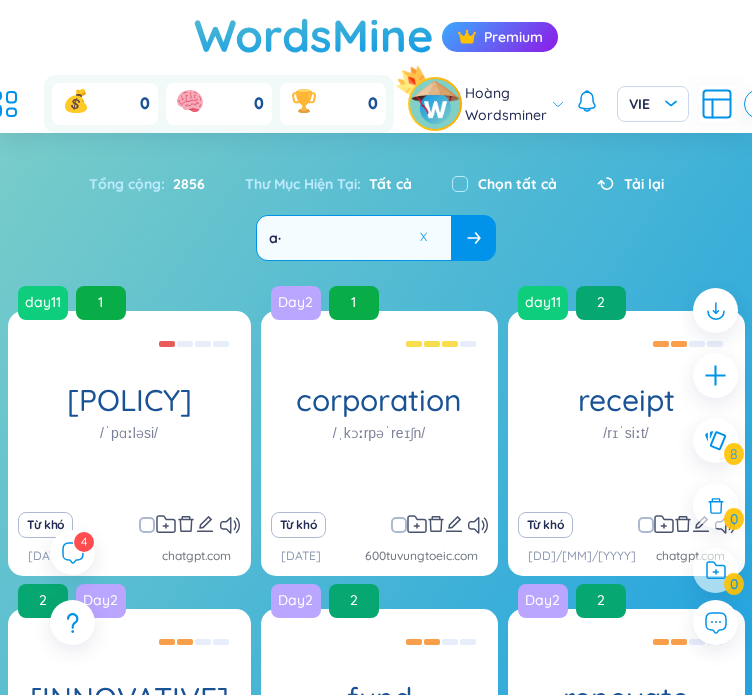 type on "a" 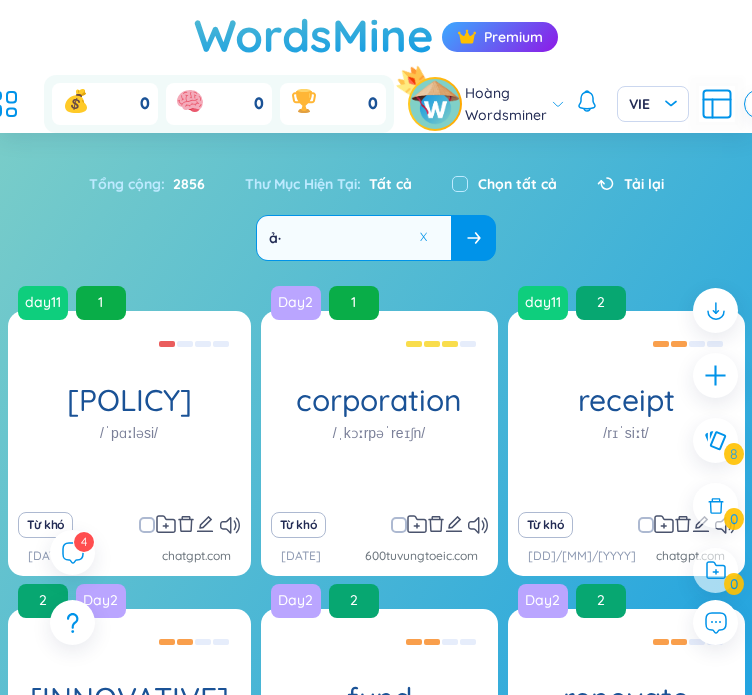 type on "ả" 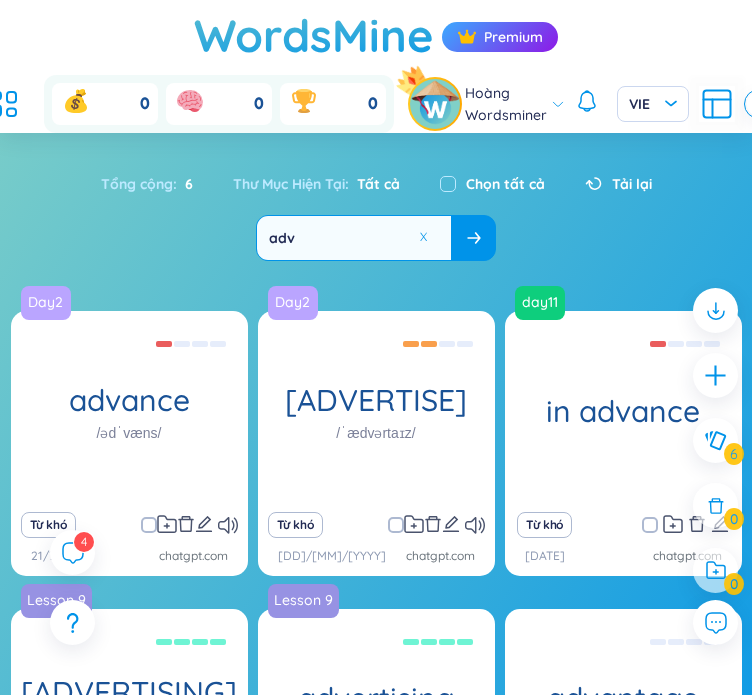 type on "adv" 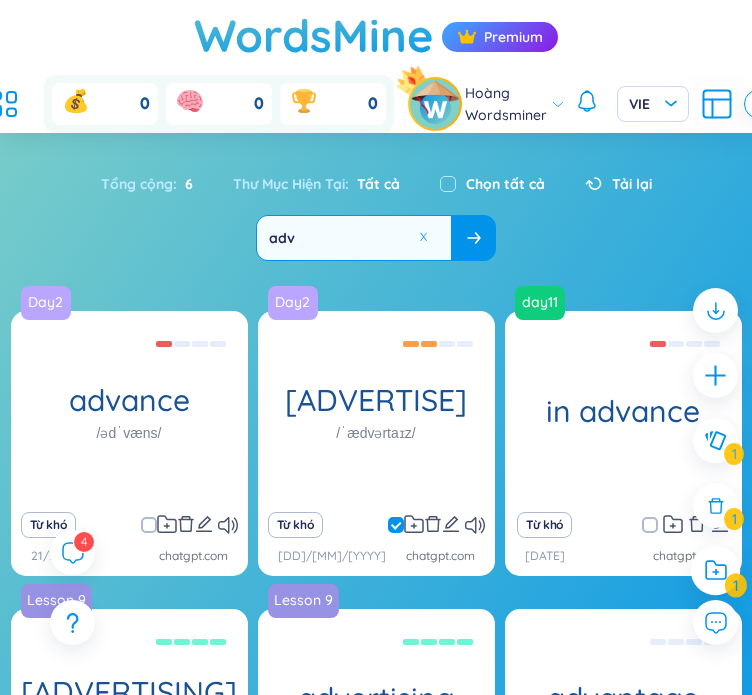 click at bounding box center [716, 571] 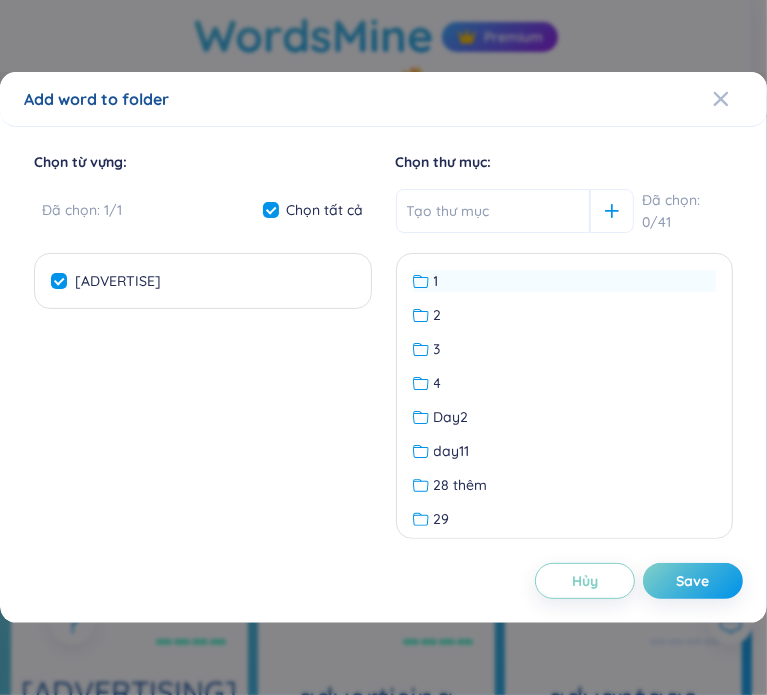 click 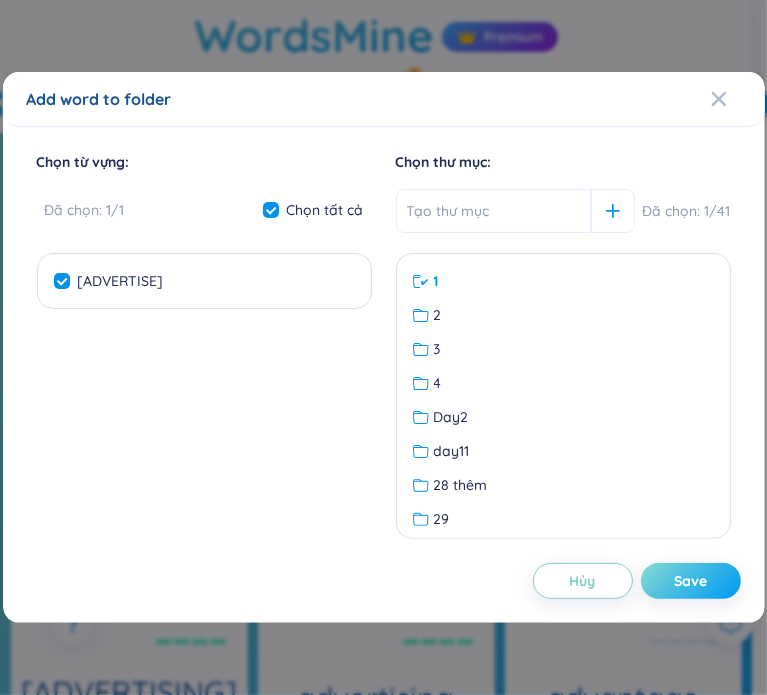 click on "Save" at bounding box center [690, 581] 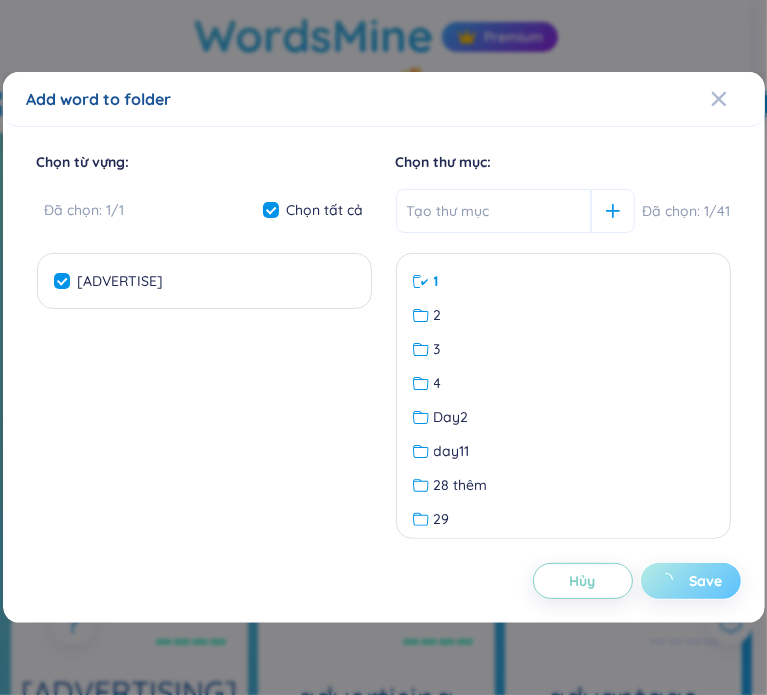 checkbox on "false" 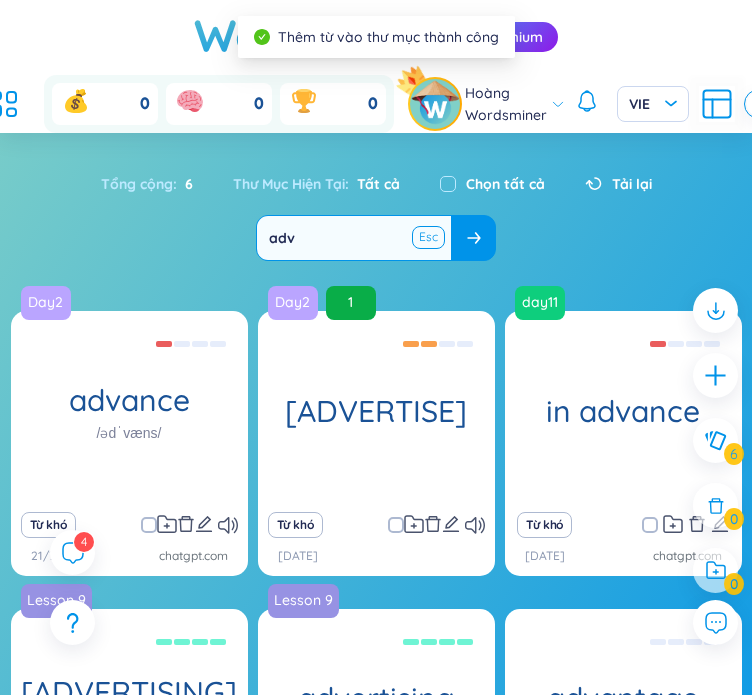click at bounding box center (428, 237) 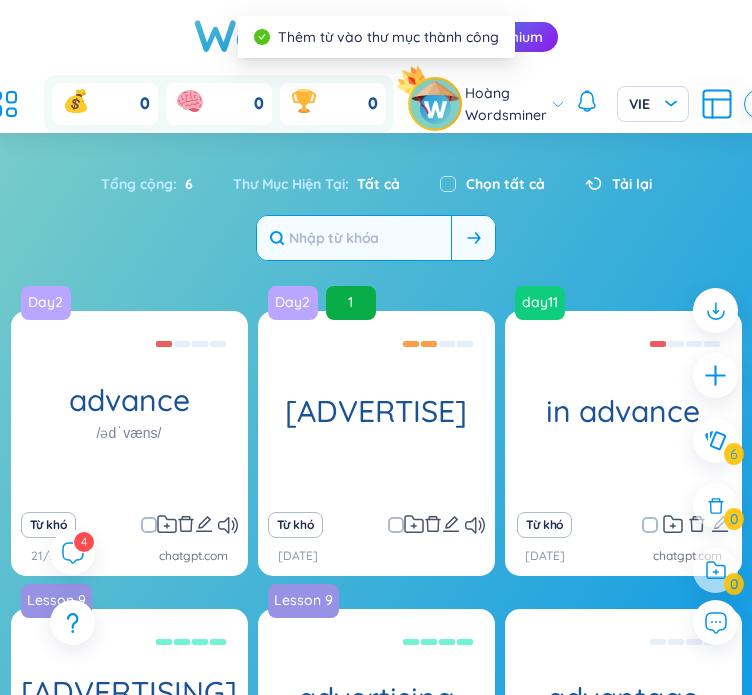 click at bounding box center (354, 238) 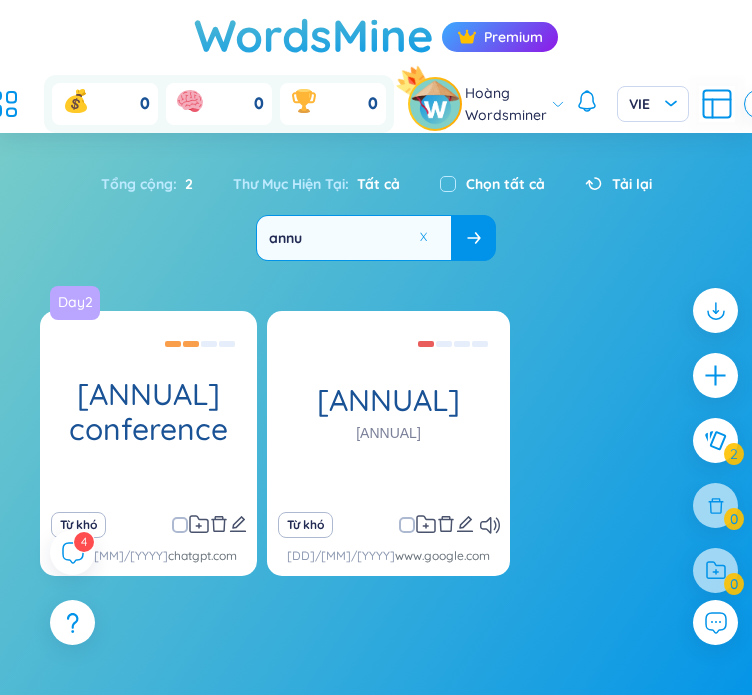 type on "annu" 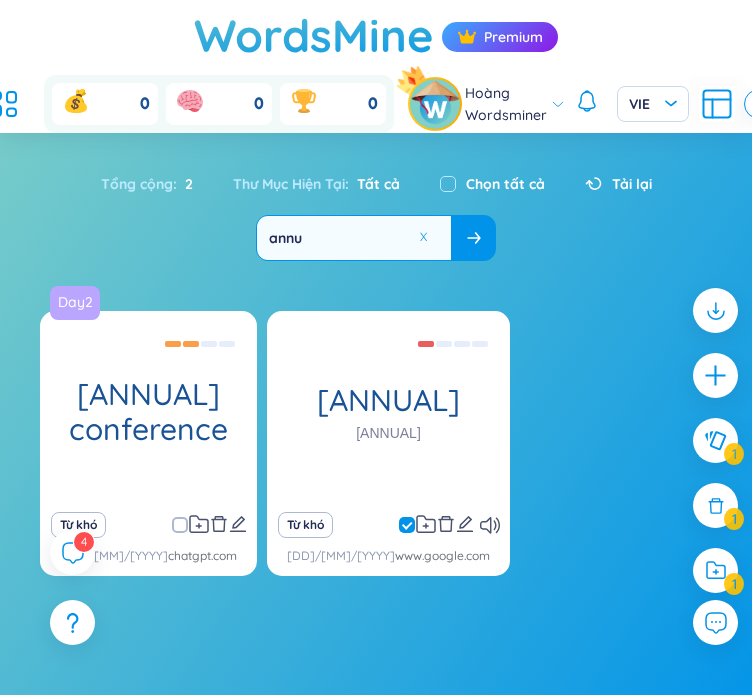 click at bounding box center [180, 525] 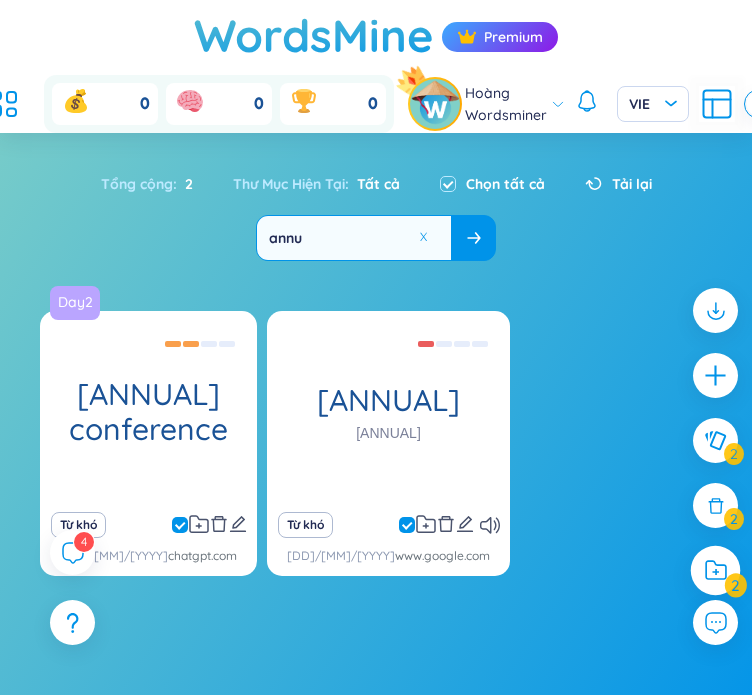 click at bounding box center [716, 571] 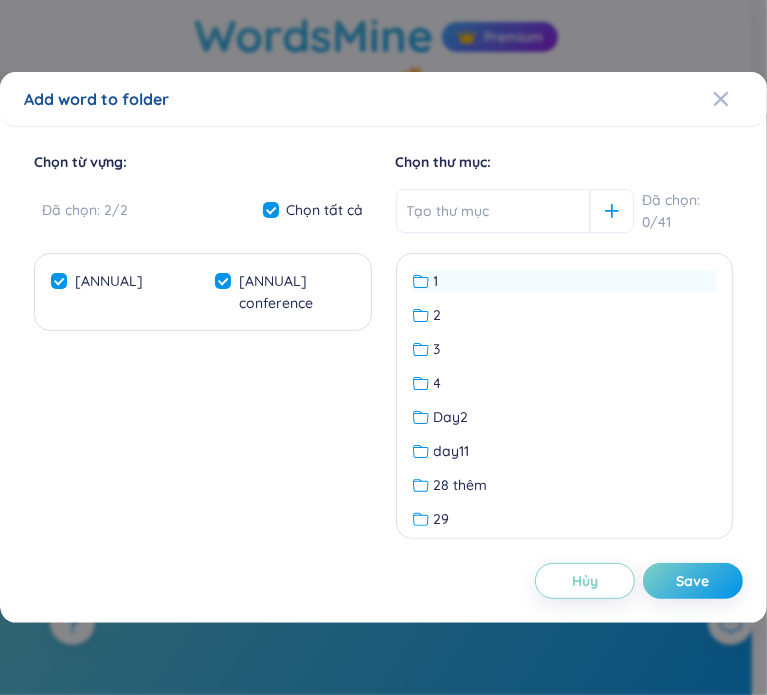 click on "1" at bounding box center [565, 281] 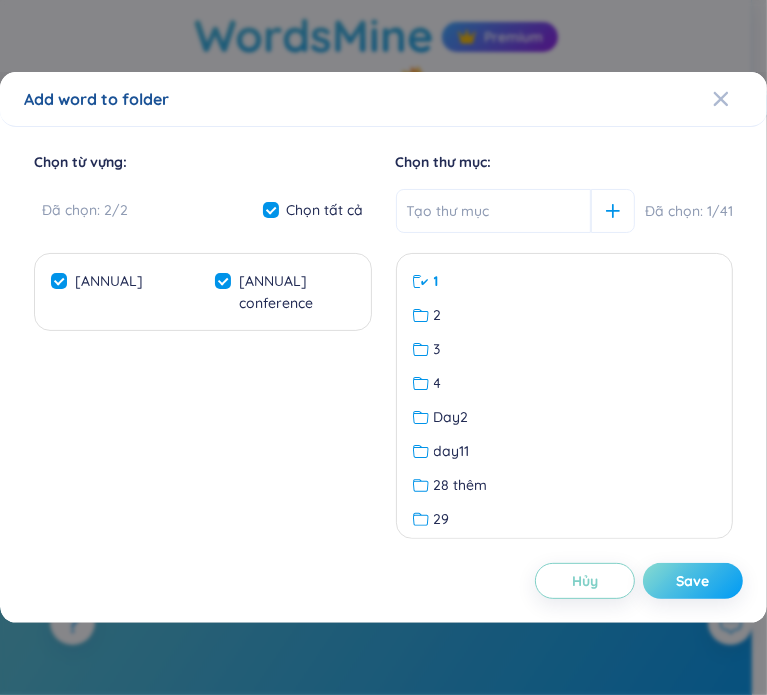 click on "Save" at bounding box center (693, 581) 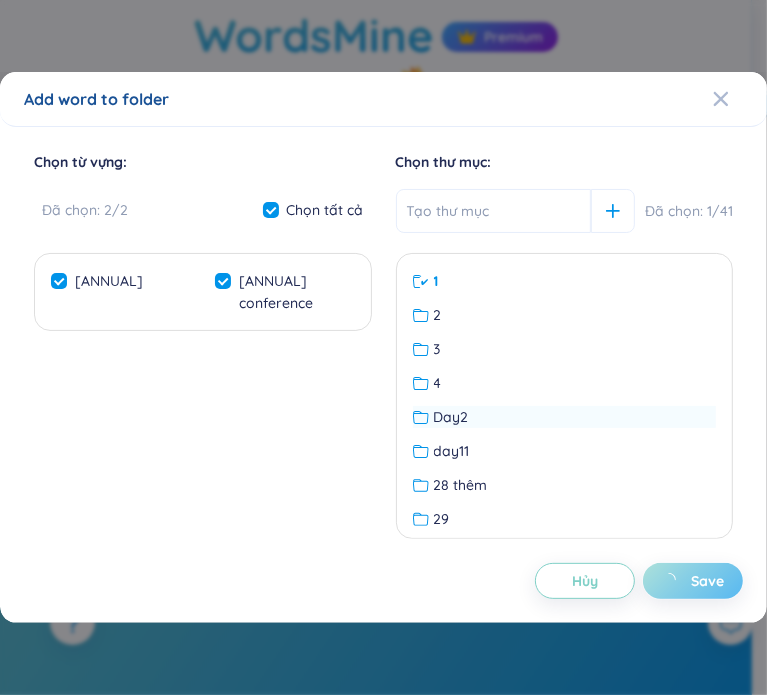 checkbox on "false" 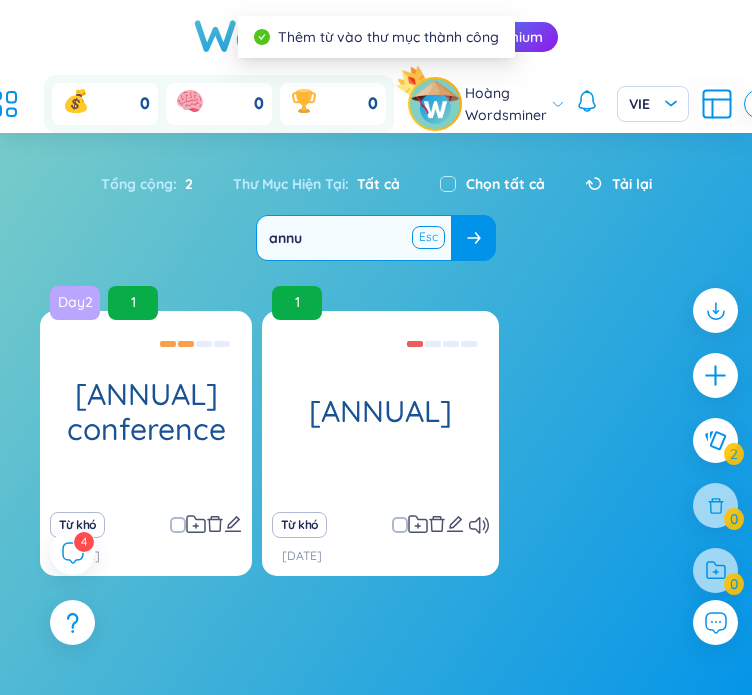 click at bounding box center (428, 237) 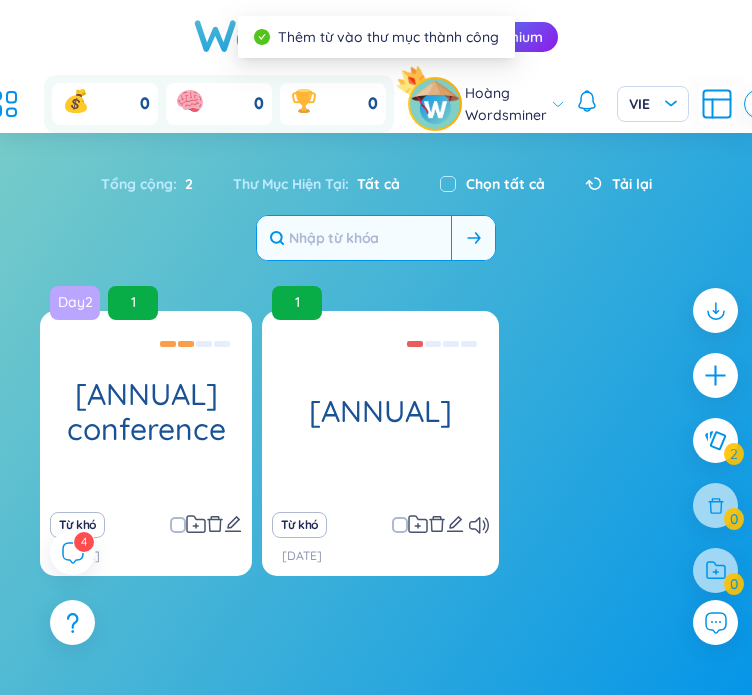 click at bounding box center [354, 238] 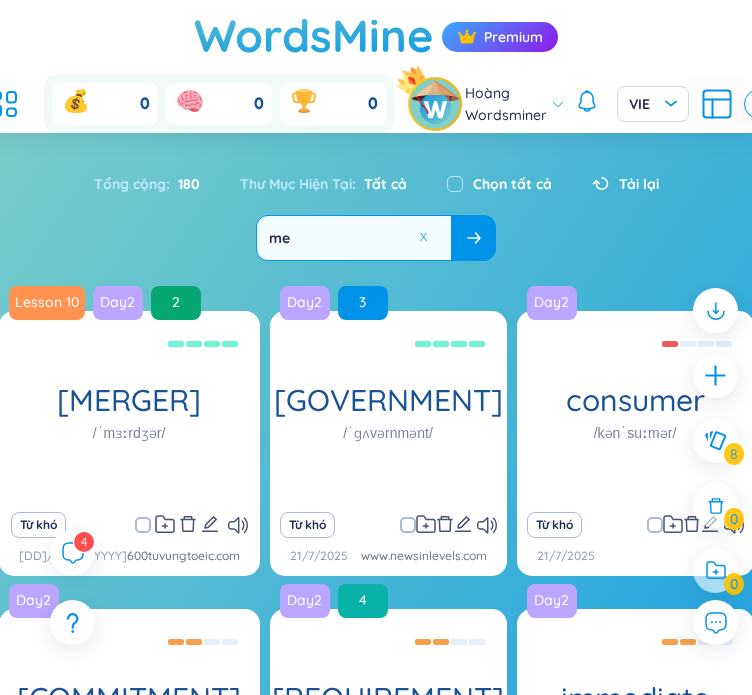 scroll, scrollTop: 0, scrollLeft: 0, axis: both 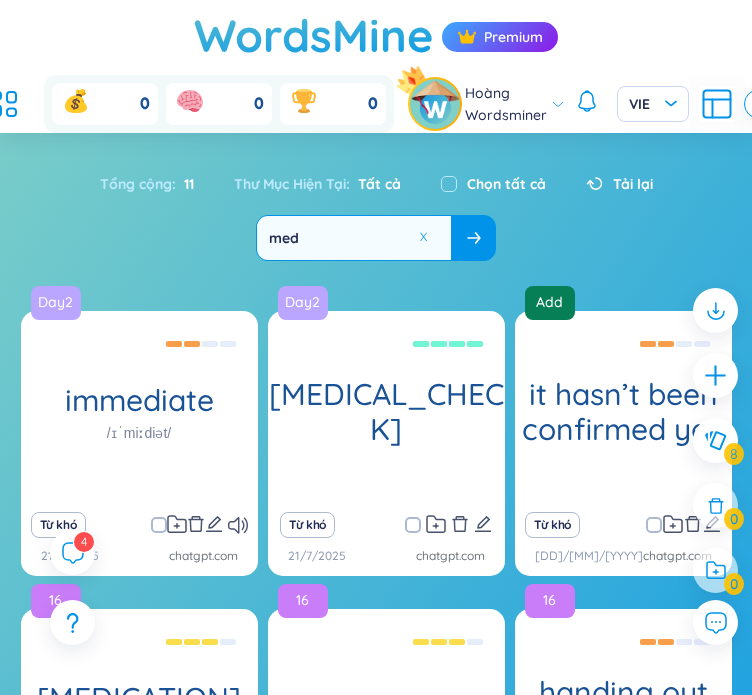 type on "med" 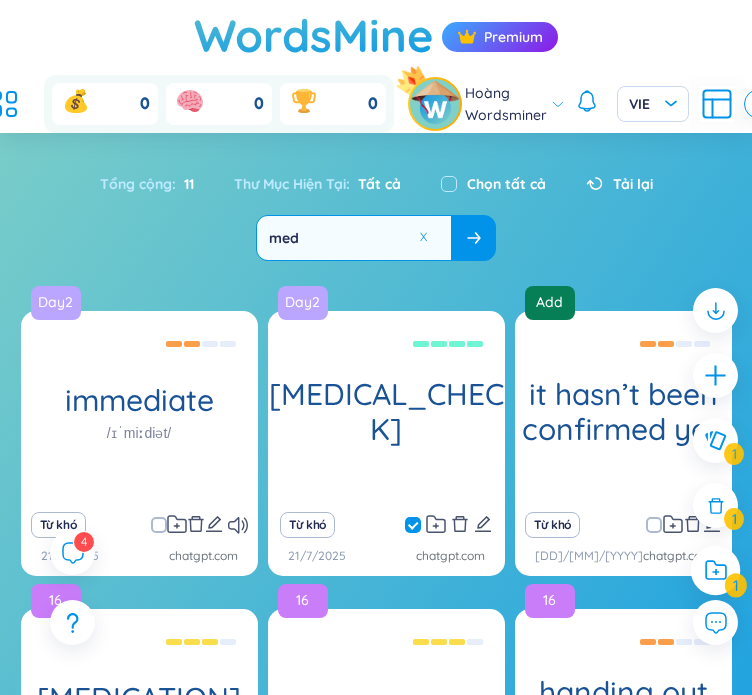 click 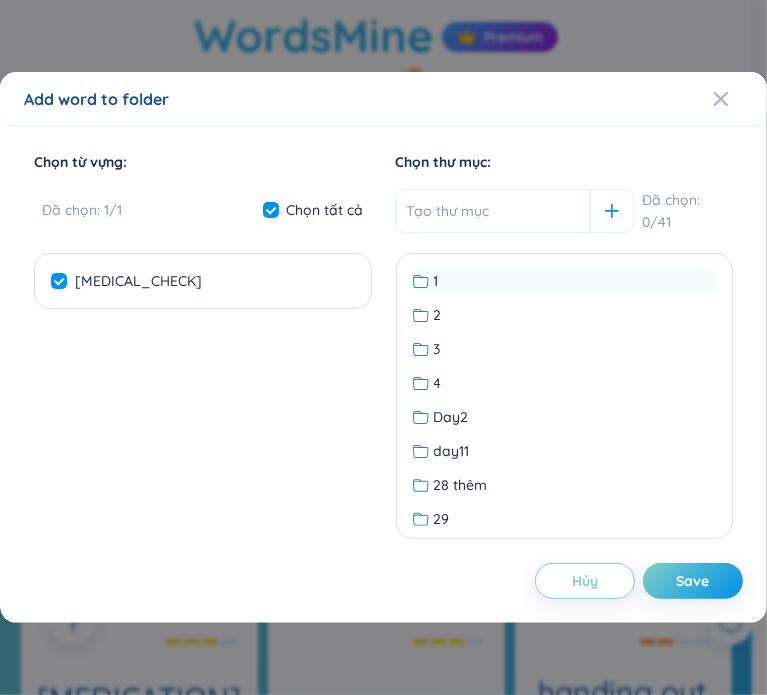 click on "1" at bounding box center [565, 281] 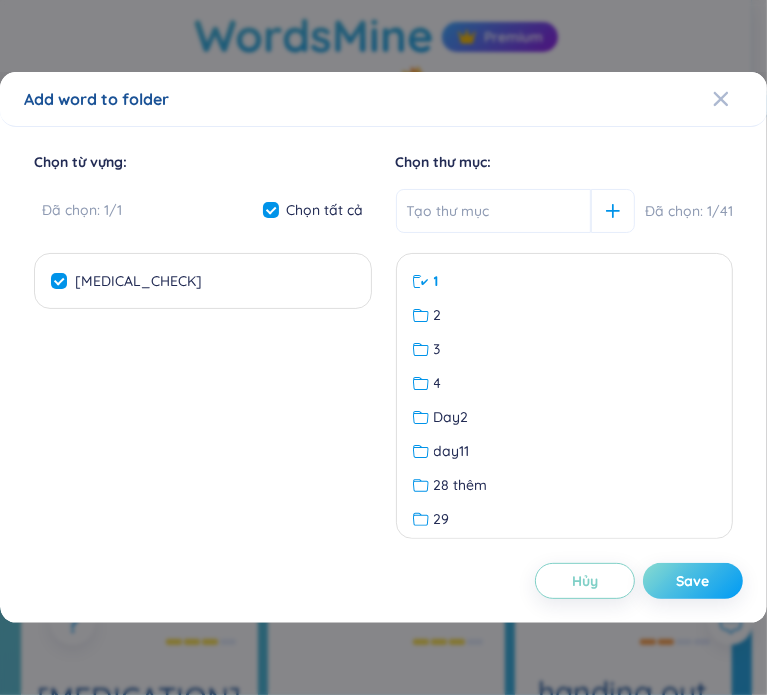 click on "Save" at bounding box center (693, 581) 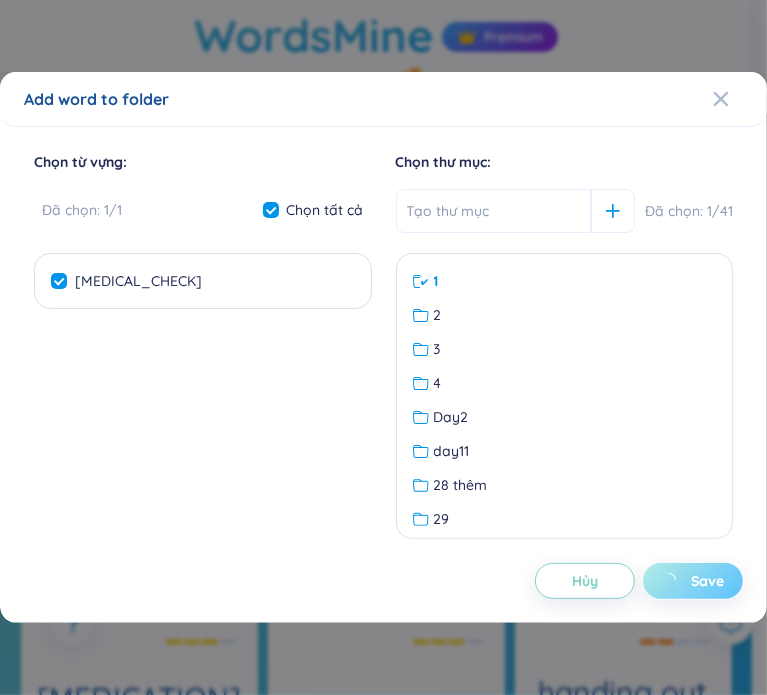 checkbox on "false" 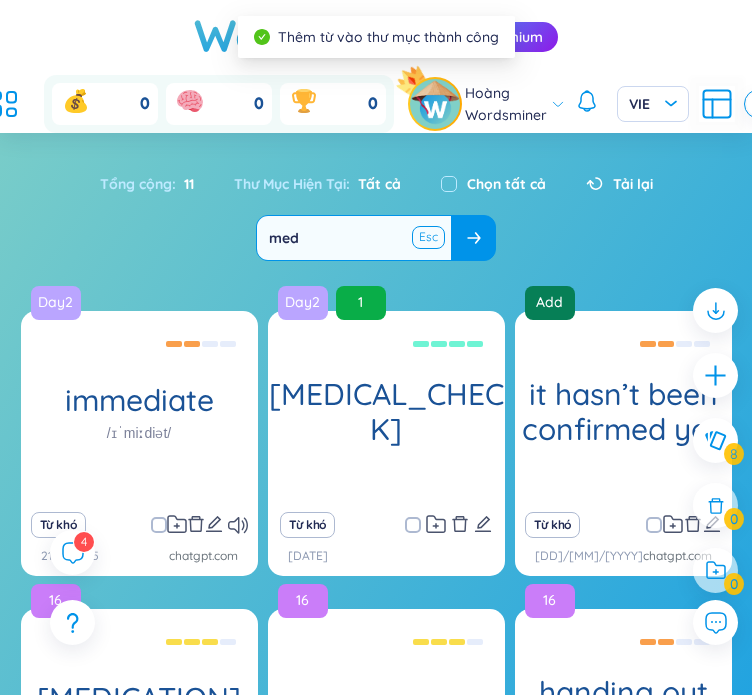 click at bounding box center [428, 237] 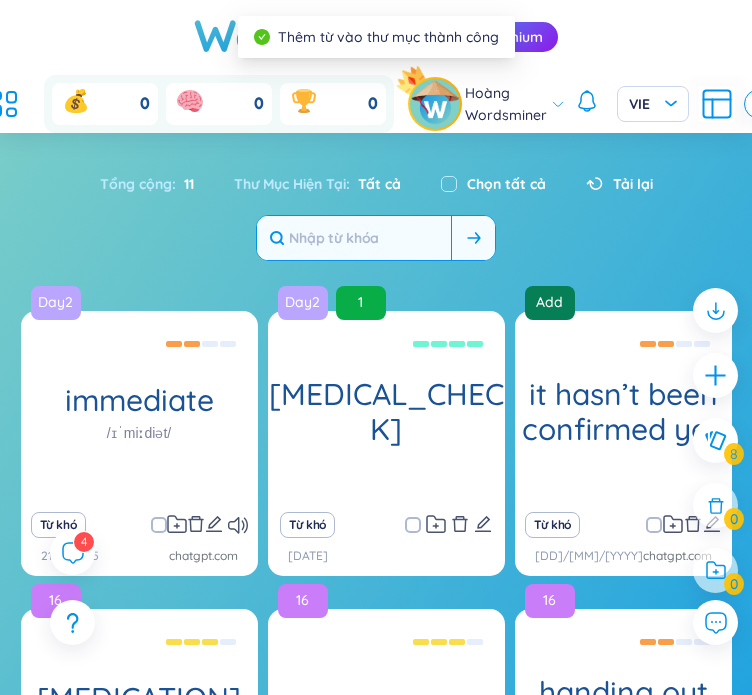 click at bounding box center [354, 238] 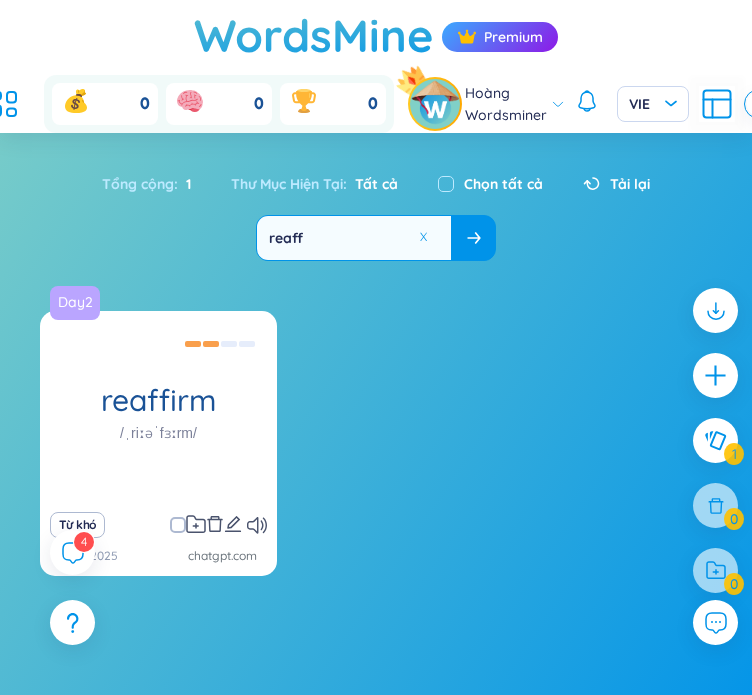 type on "reaff" 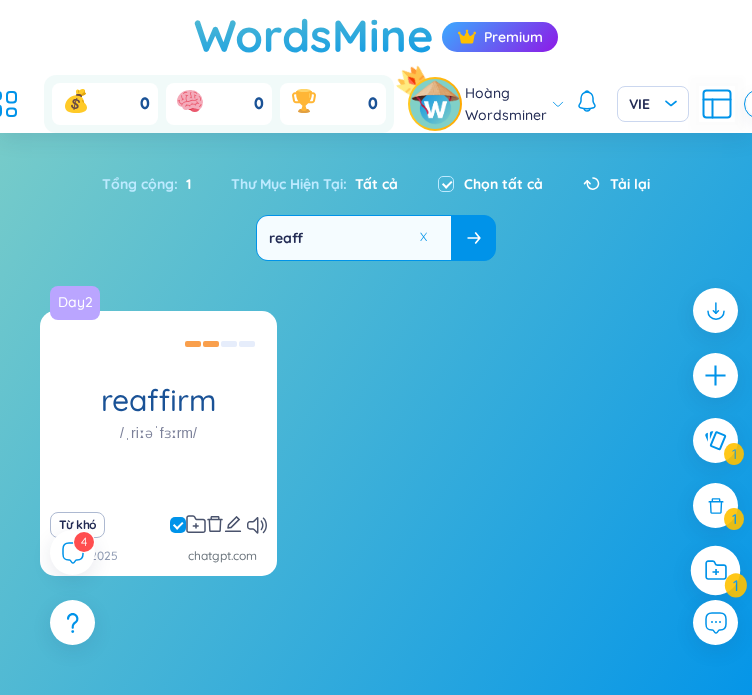 click 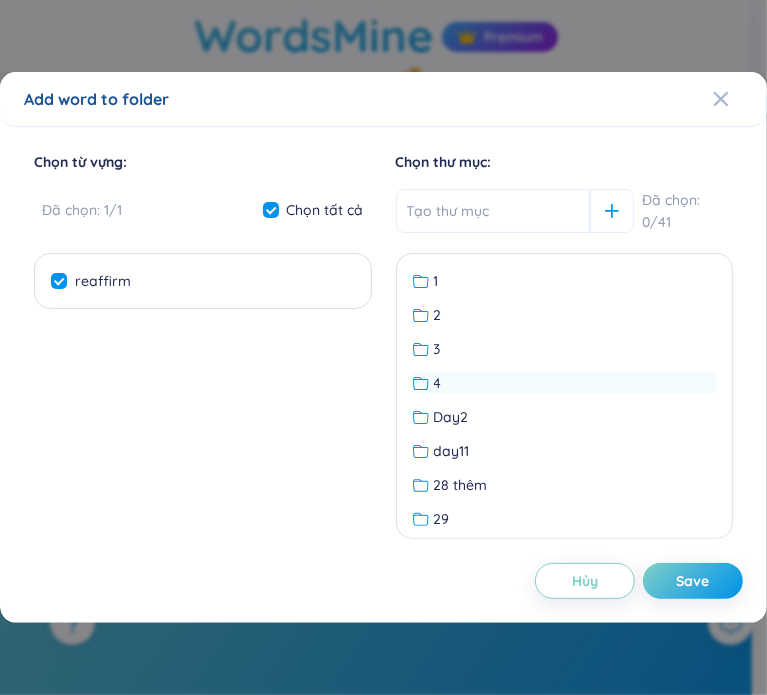 drag, startPoint x: 483, startPoint y: 289, endPoint x: 527, endPoint y: 379, distance: 100.17984 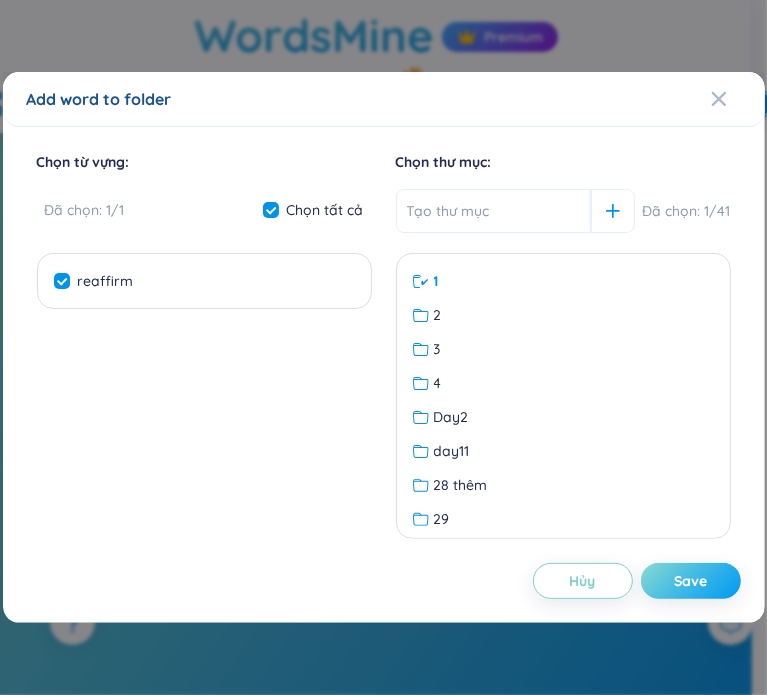 click on "Save" at bounding box center (690, 581) 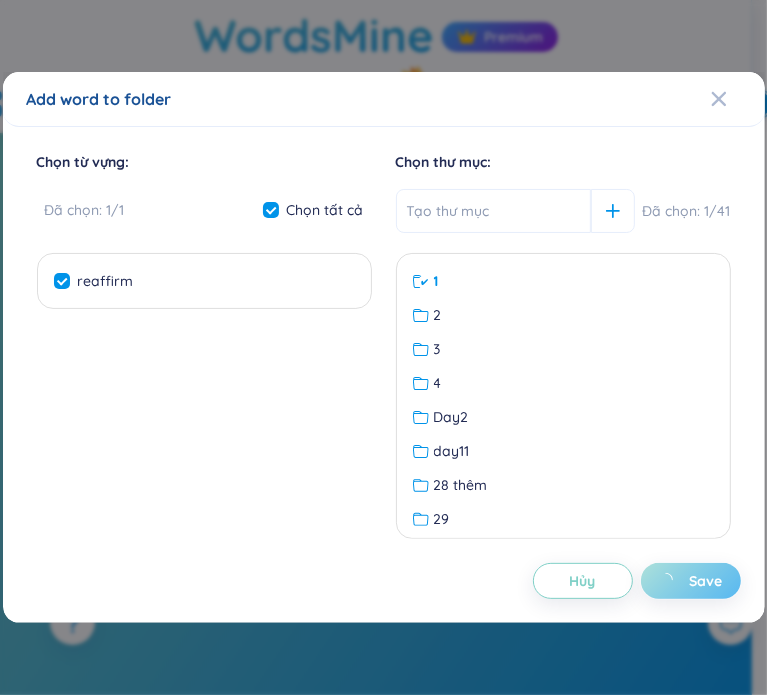 checkbox on "false" 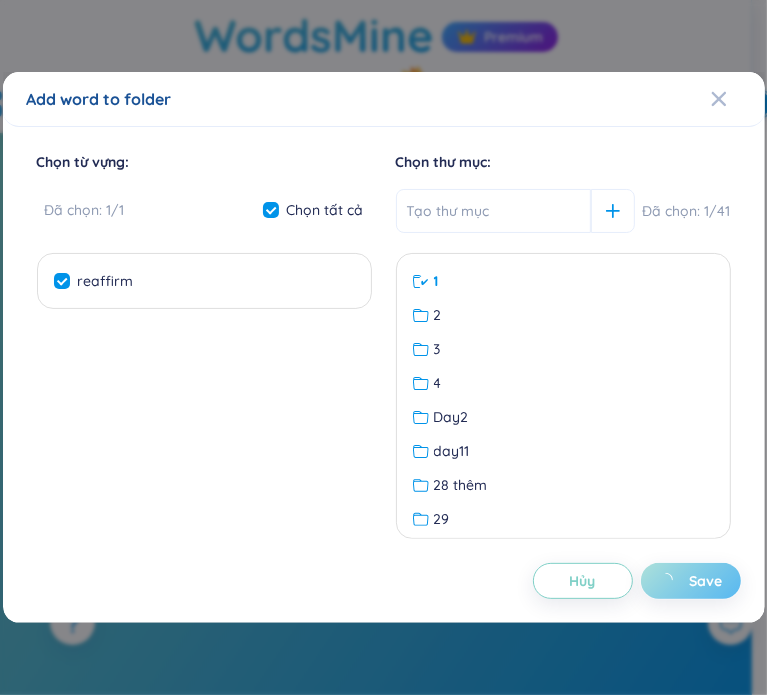 checkbox on "false" 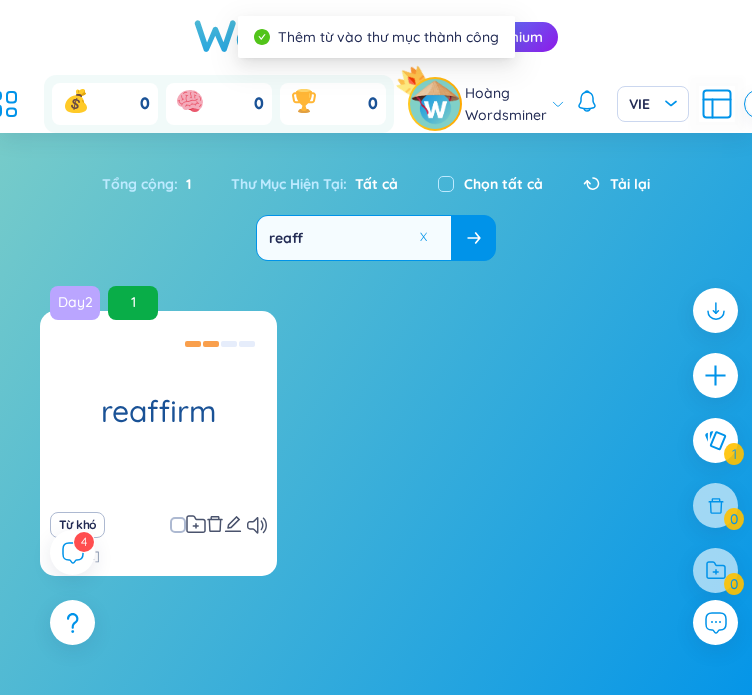 click at bounding box center (423, 237) 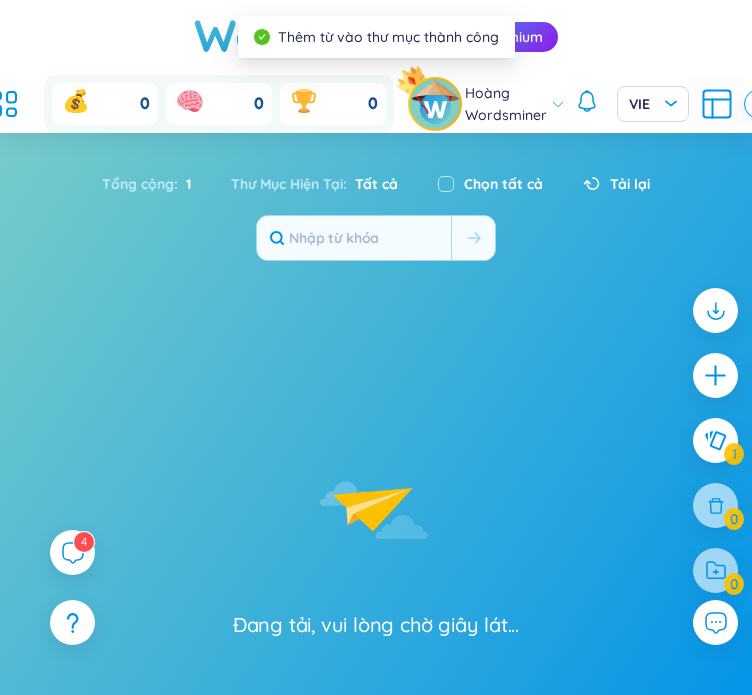 click at bounding box center [354, 238] 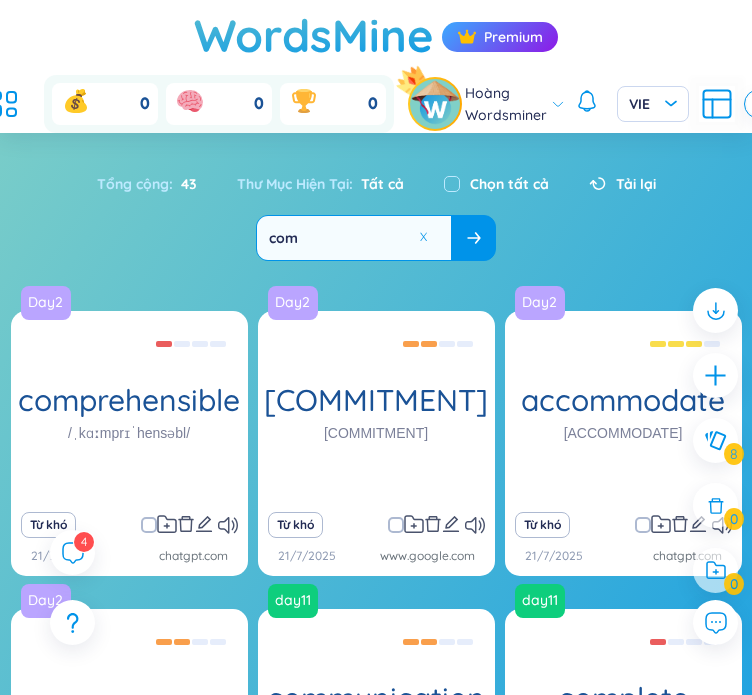 type on "com" 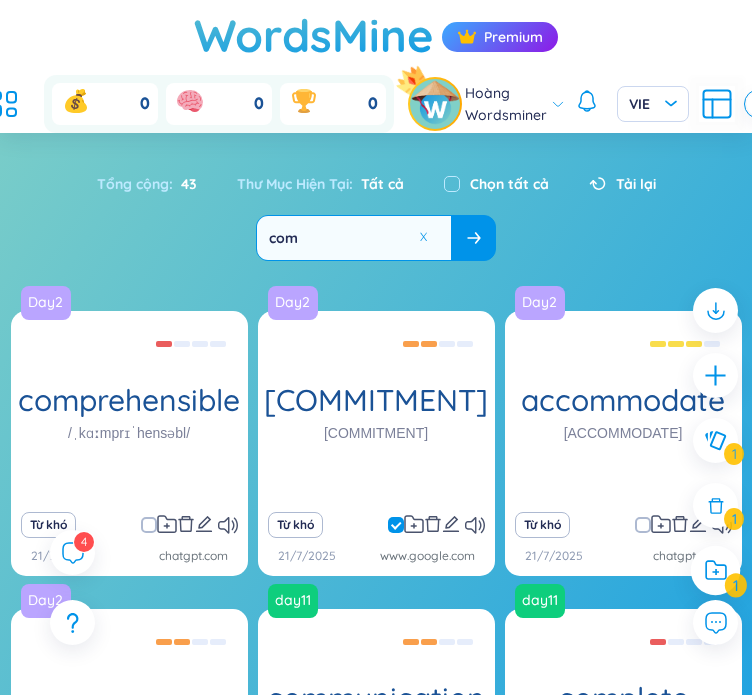 click 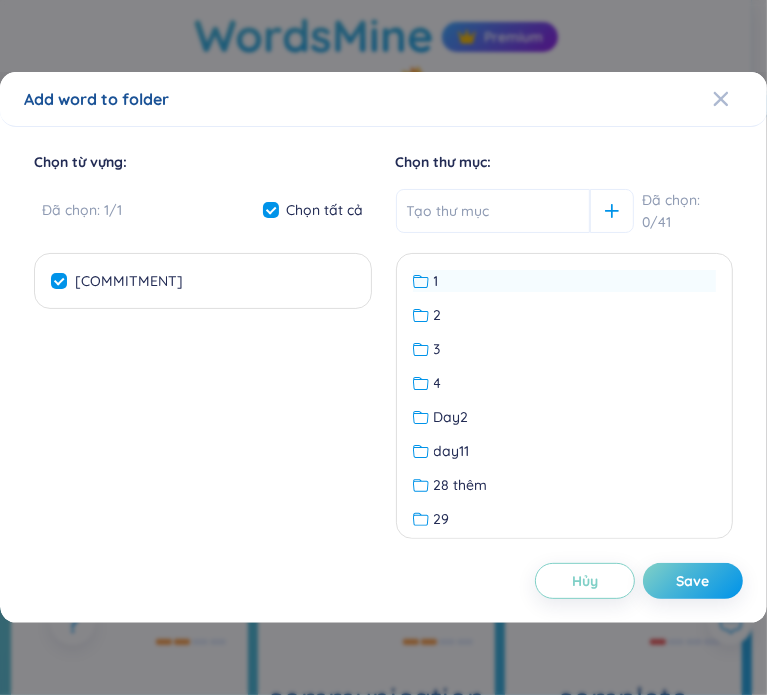 click on "1 2 3 4 Day2 day11 28 thêm 29 28 27 thêm 1 Thêm 22 21 20 19 18 17 16 15 14 13 12 11 10 9 8 7 6 5 DAY 1 Begin 1 Ôn tập L Lesson 11 Lesson 10 Lesson 9 Lesson 8 Lesson 7 Lesson 6 lesson 5 lesson 4 Không có dữ liệu" at bounding box center [565, 396] 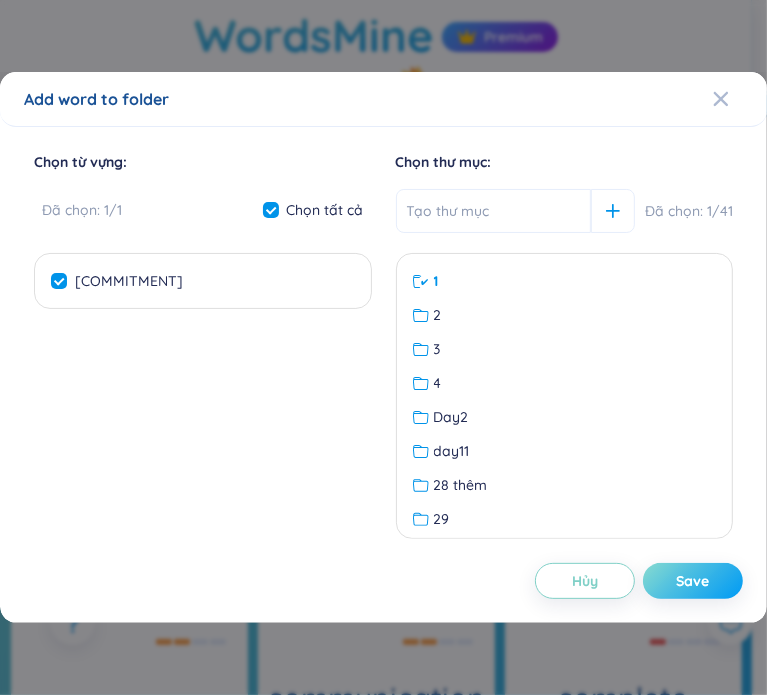 click on "Save" at bounding box center [693, 581] 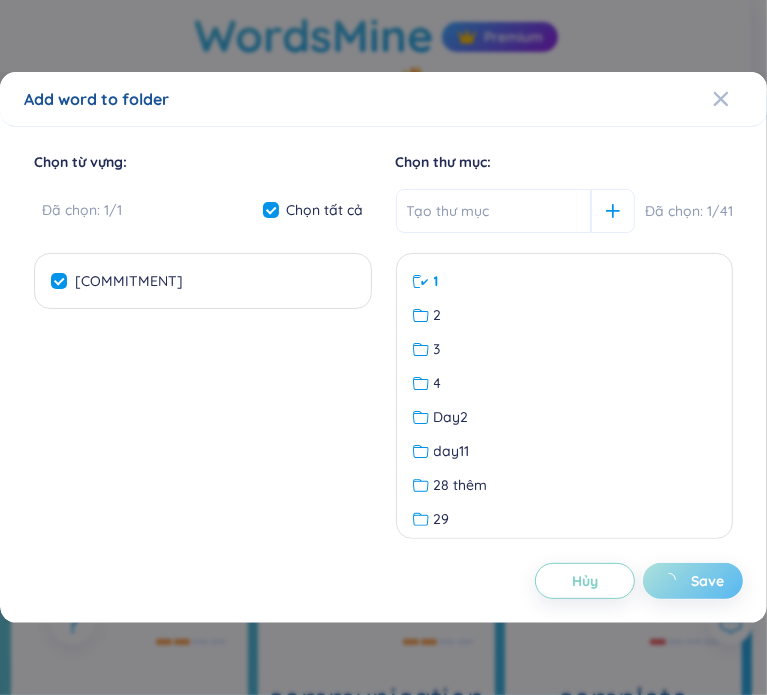 checkbox on "false" 